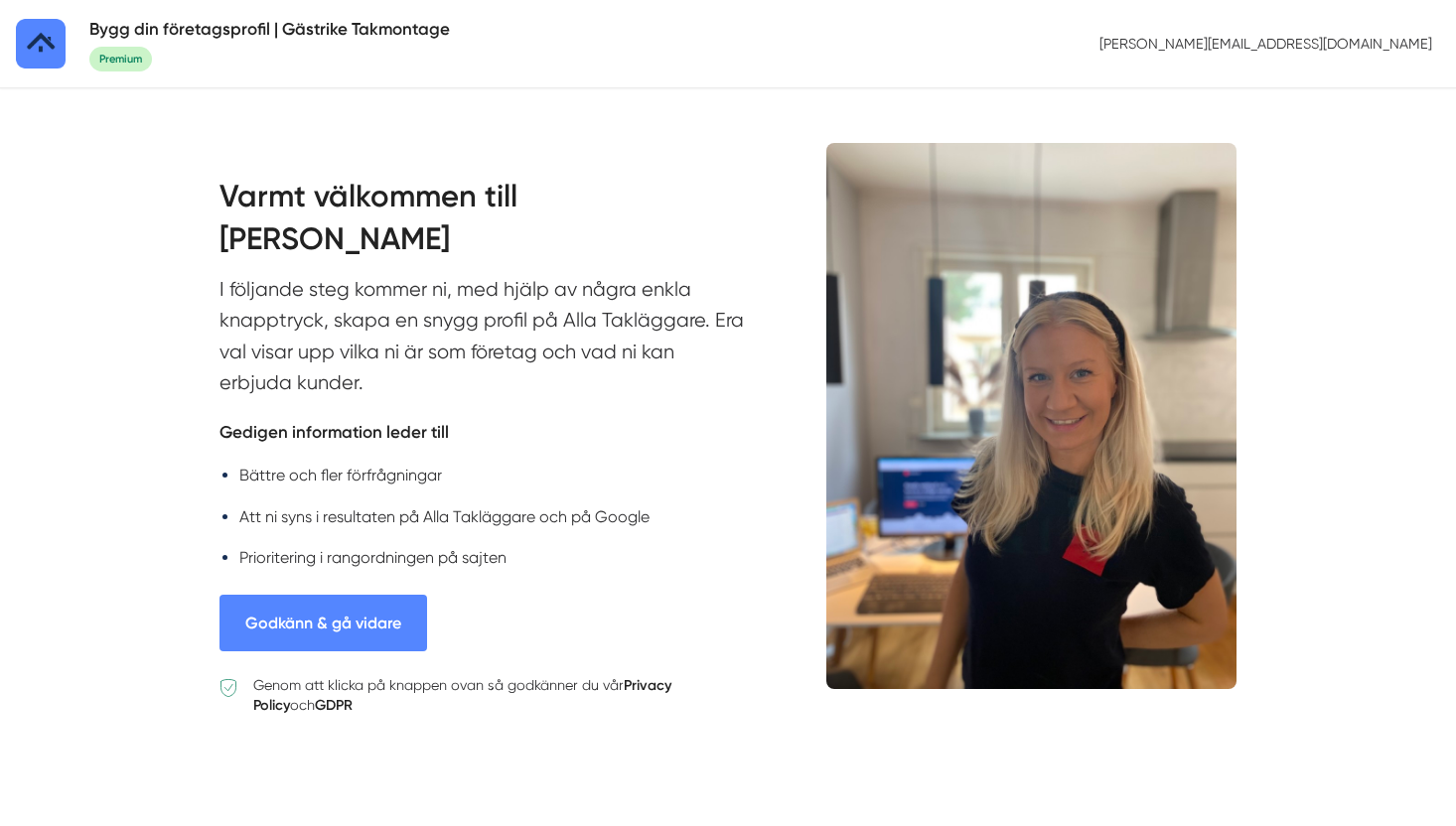 scroll, scrollTop: 0, scrollLeft: 0, axis: both 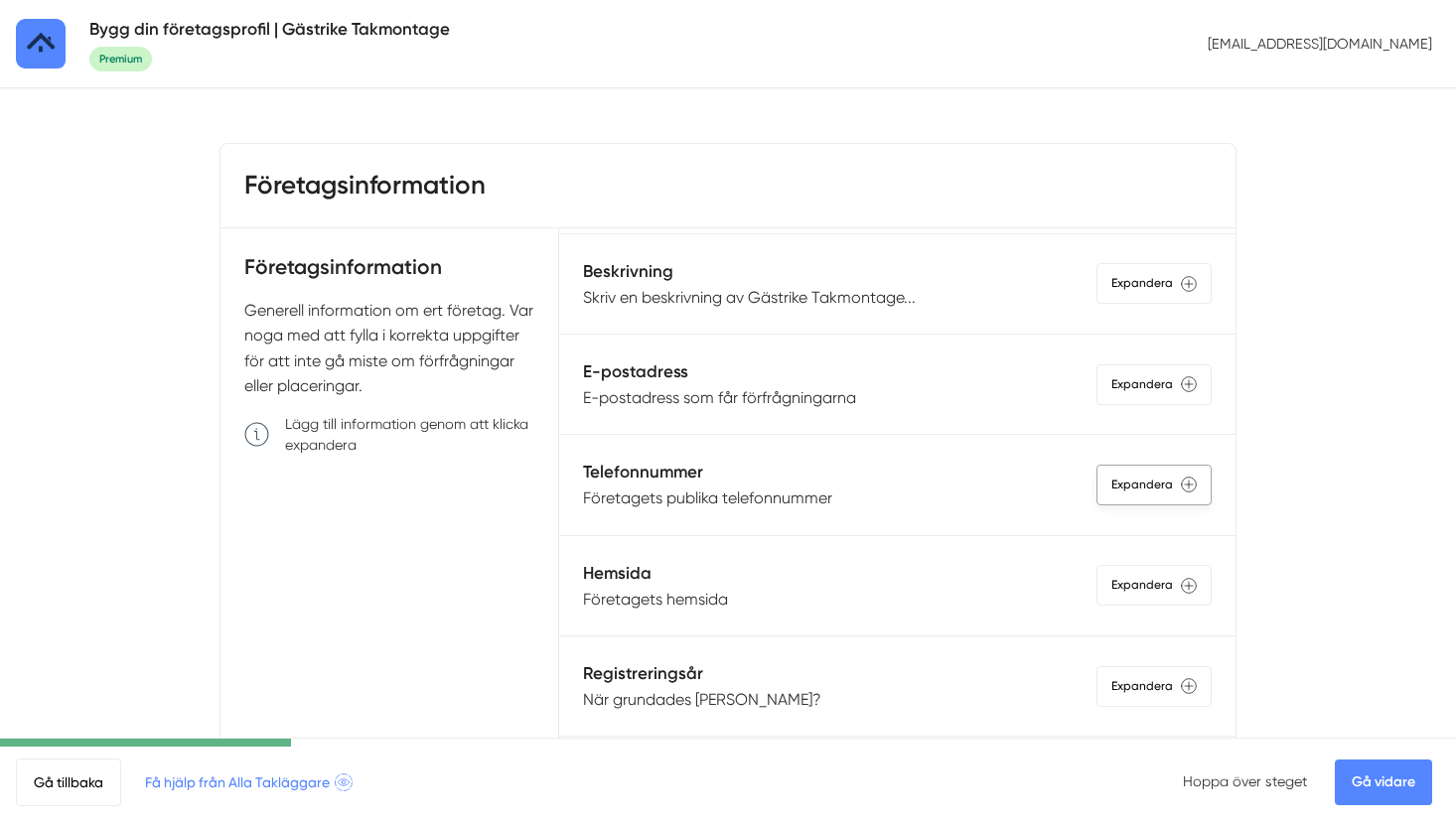 click on "Expandera" at bounding box center (1154, 484) 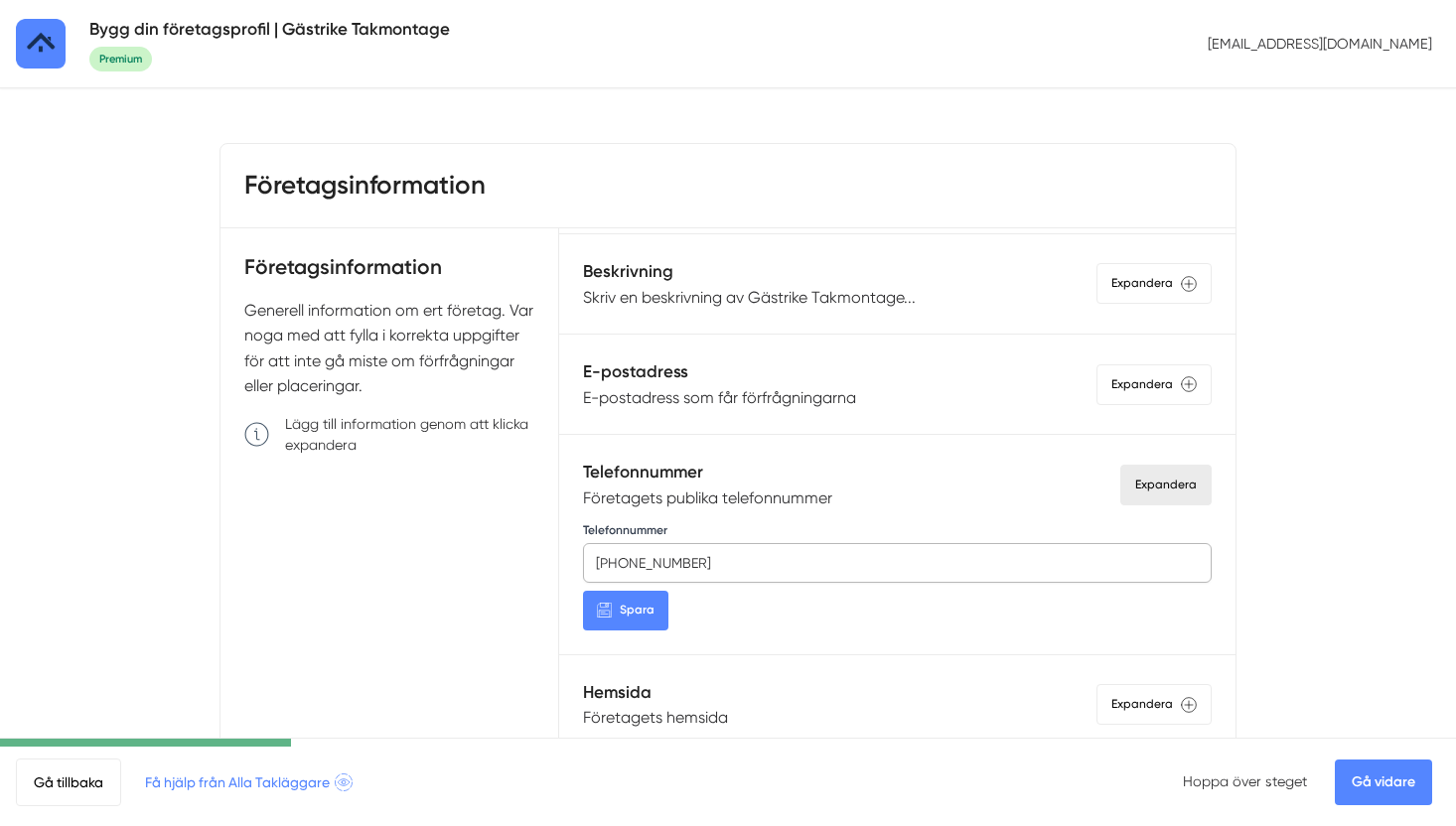 click on "070-728 21 88" at bounding box center [897, 563] 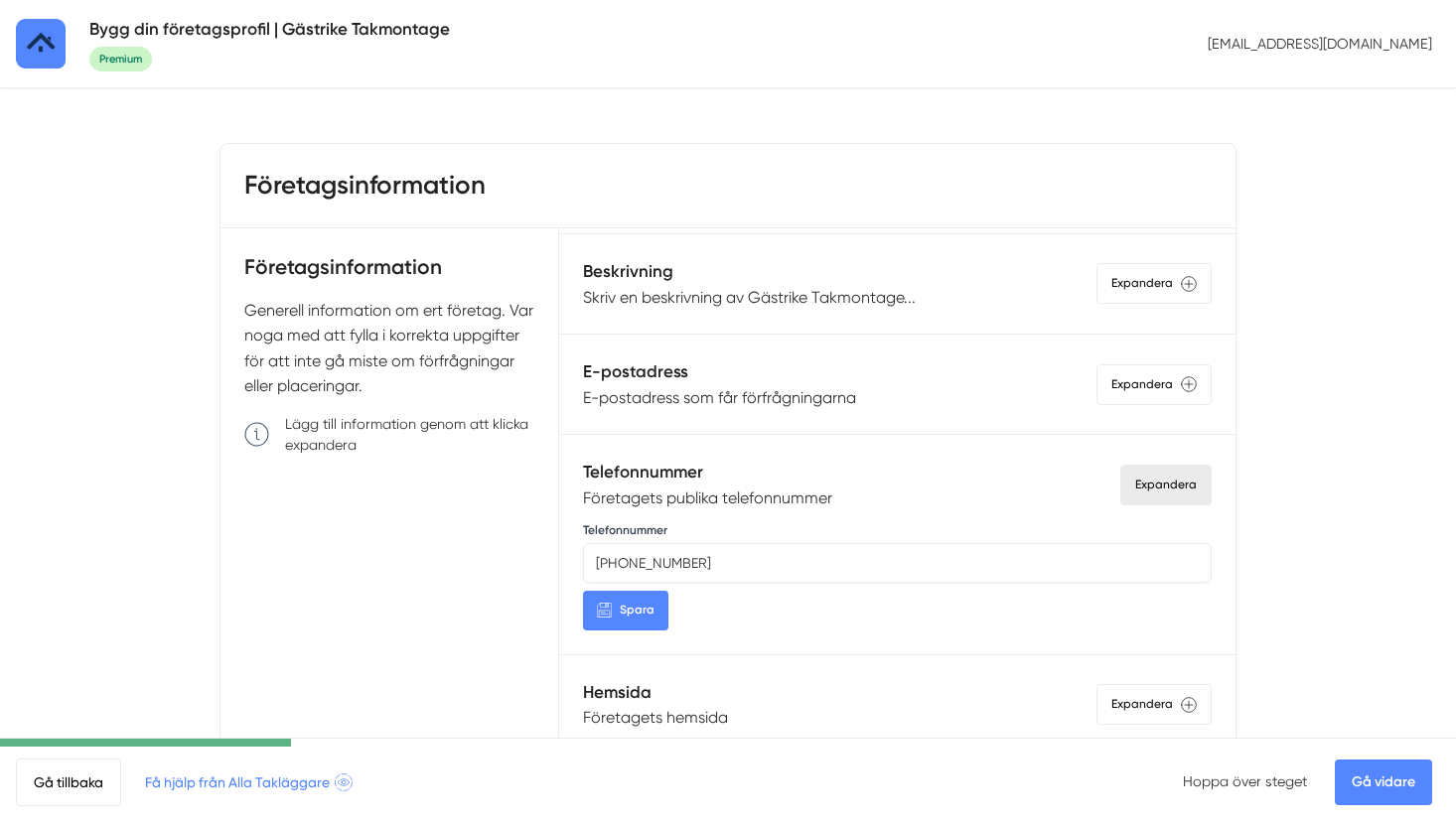 click on "Spara" at bounding box center [626, 610] 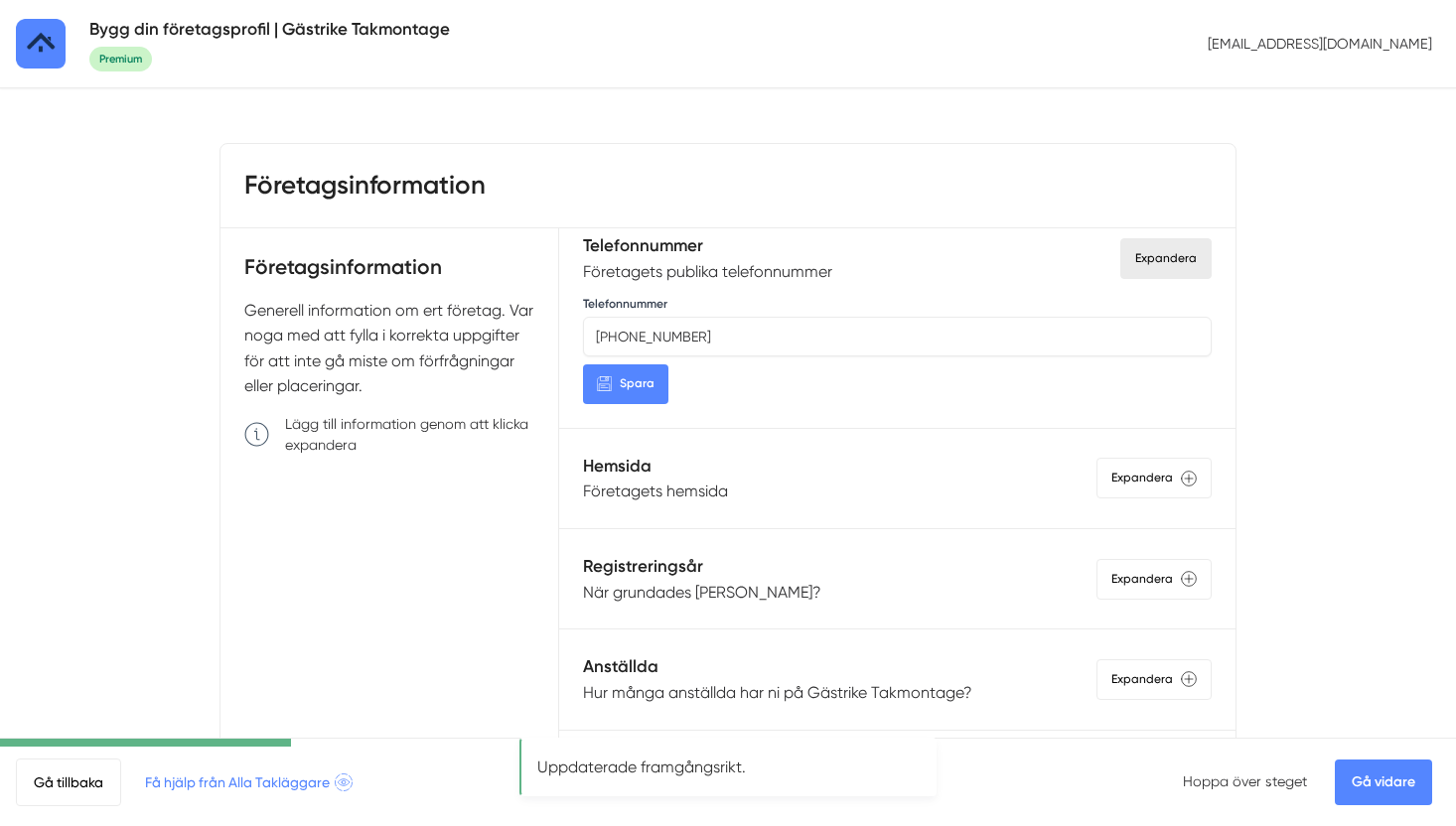 scroll, scrollTop: 528, scrollLeft: 0, axis: vertical 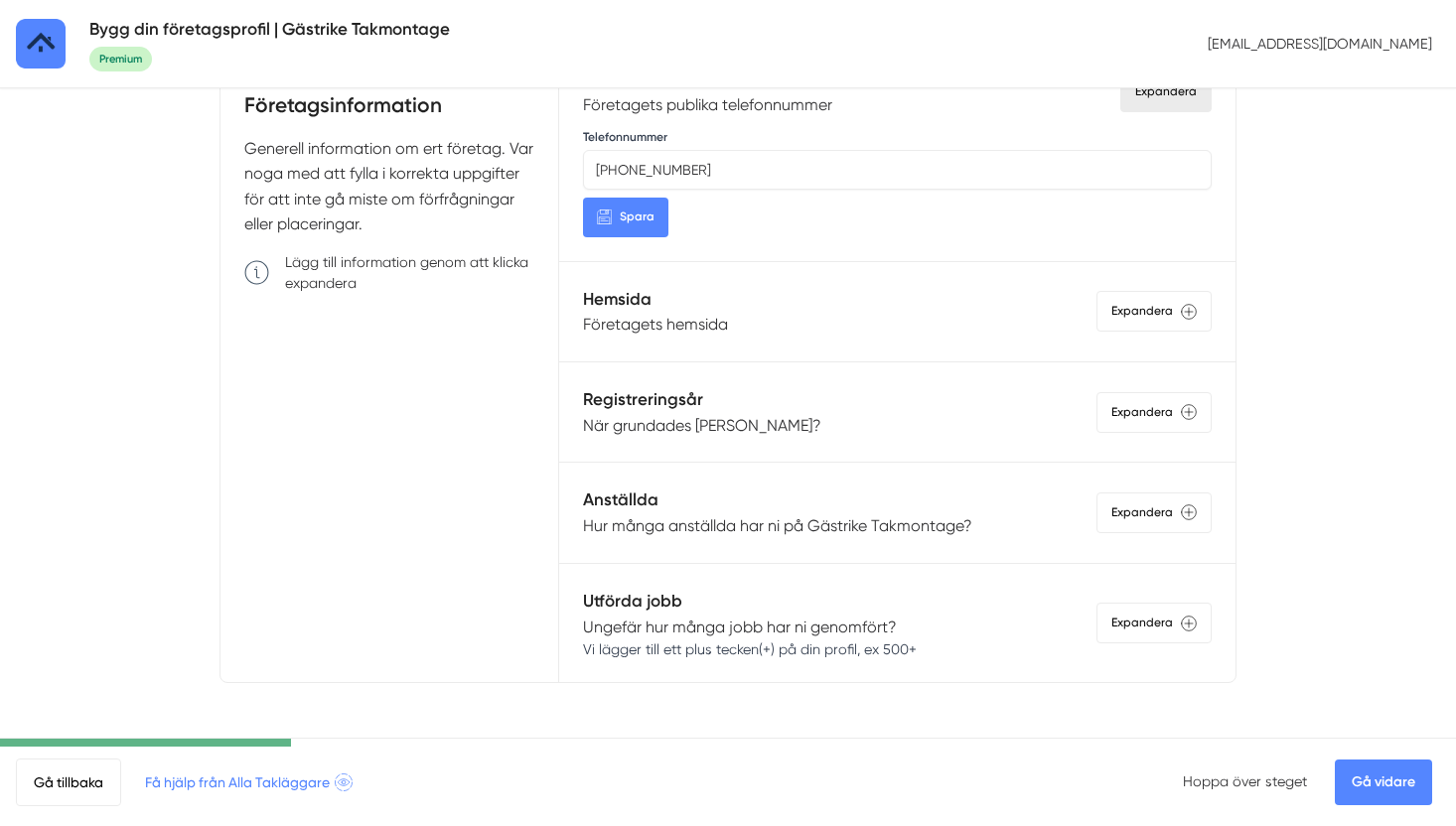click on "Gå vidare" at bounding box center (1383, 782) 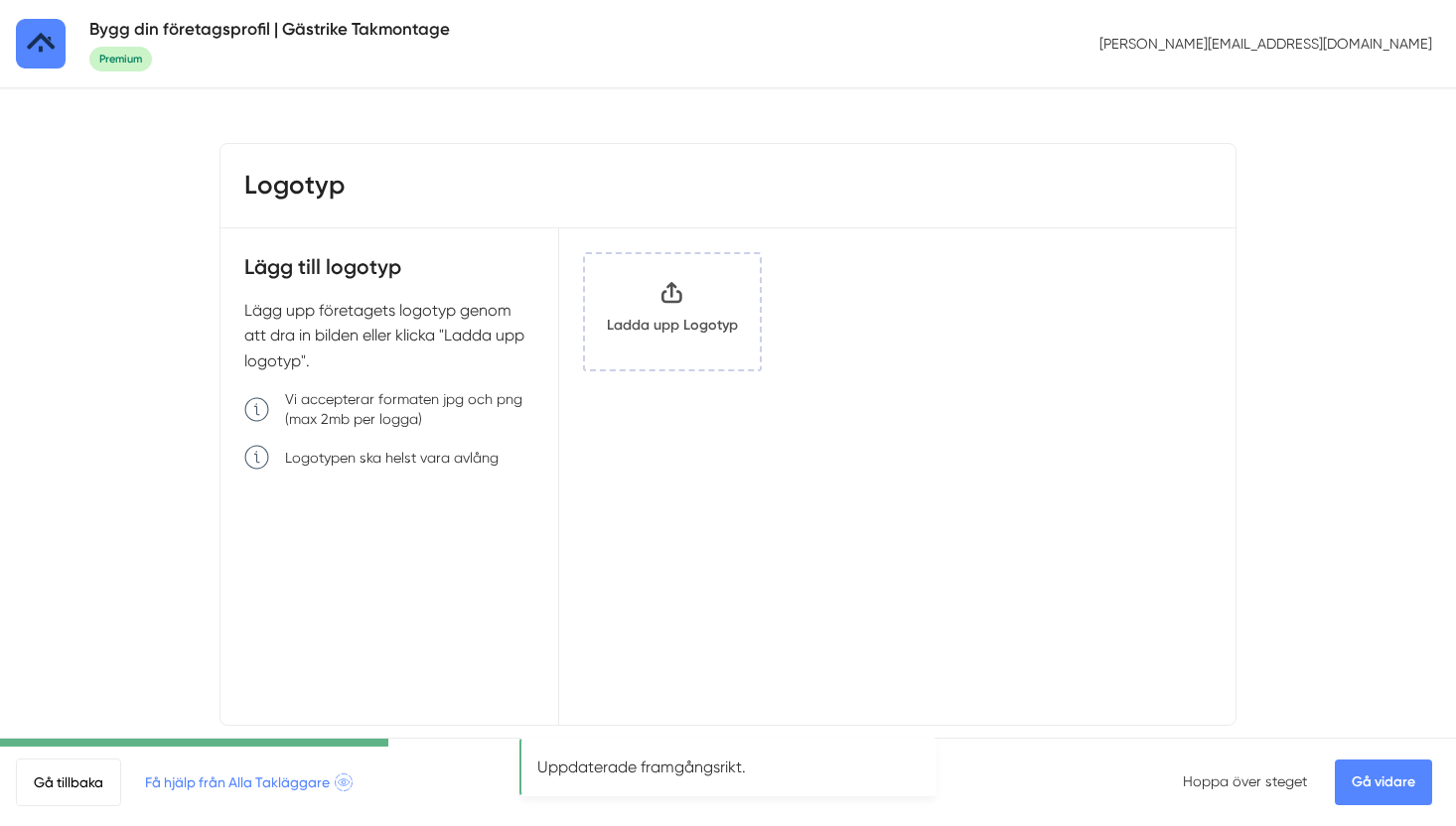 scroll, scrollTop: 0, scrollLeft: 0, axis: both 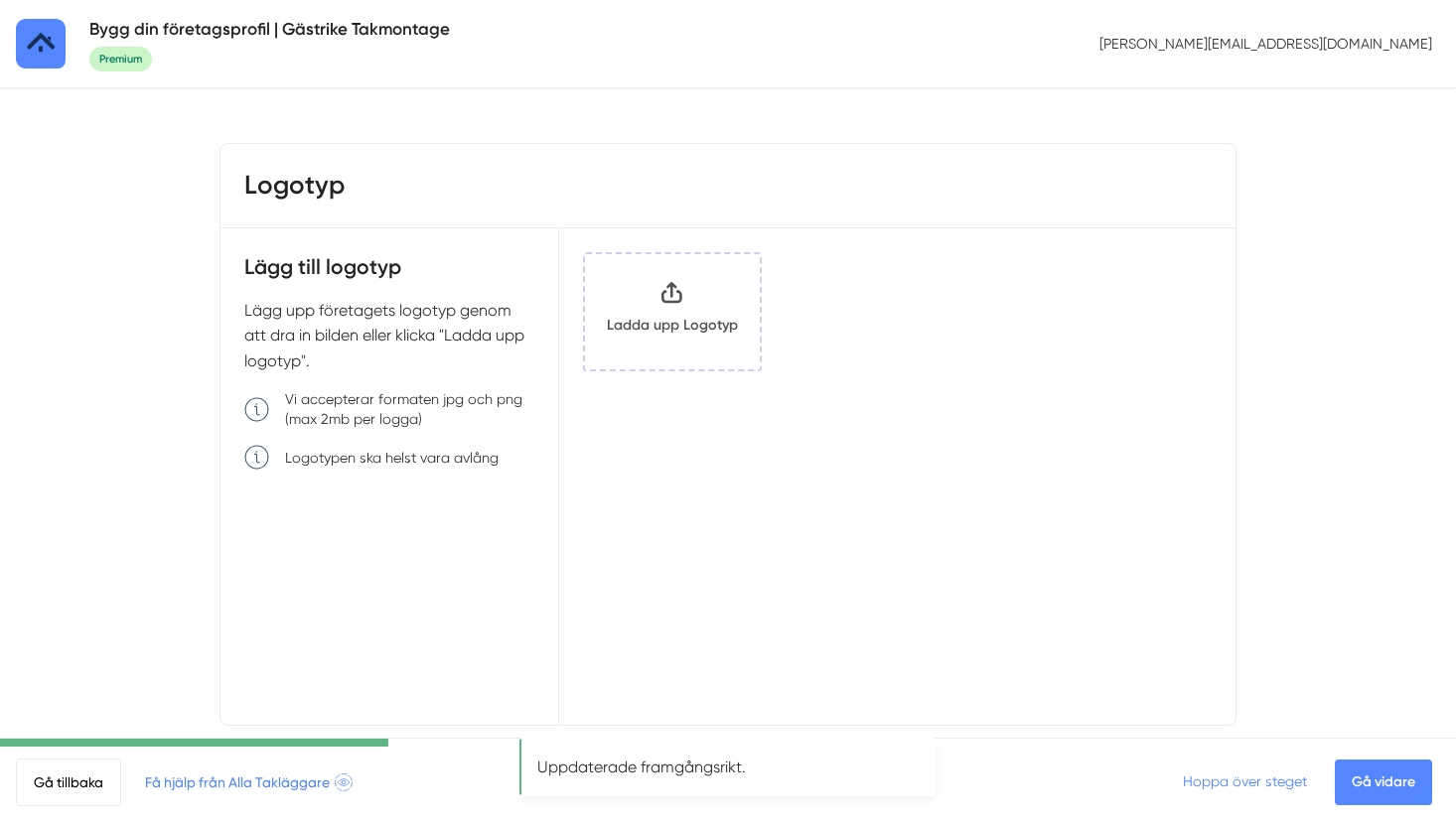 click on "Hoppa över steget" at bounding box center [1244, 781] 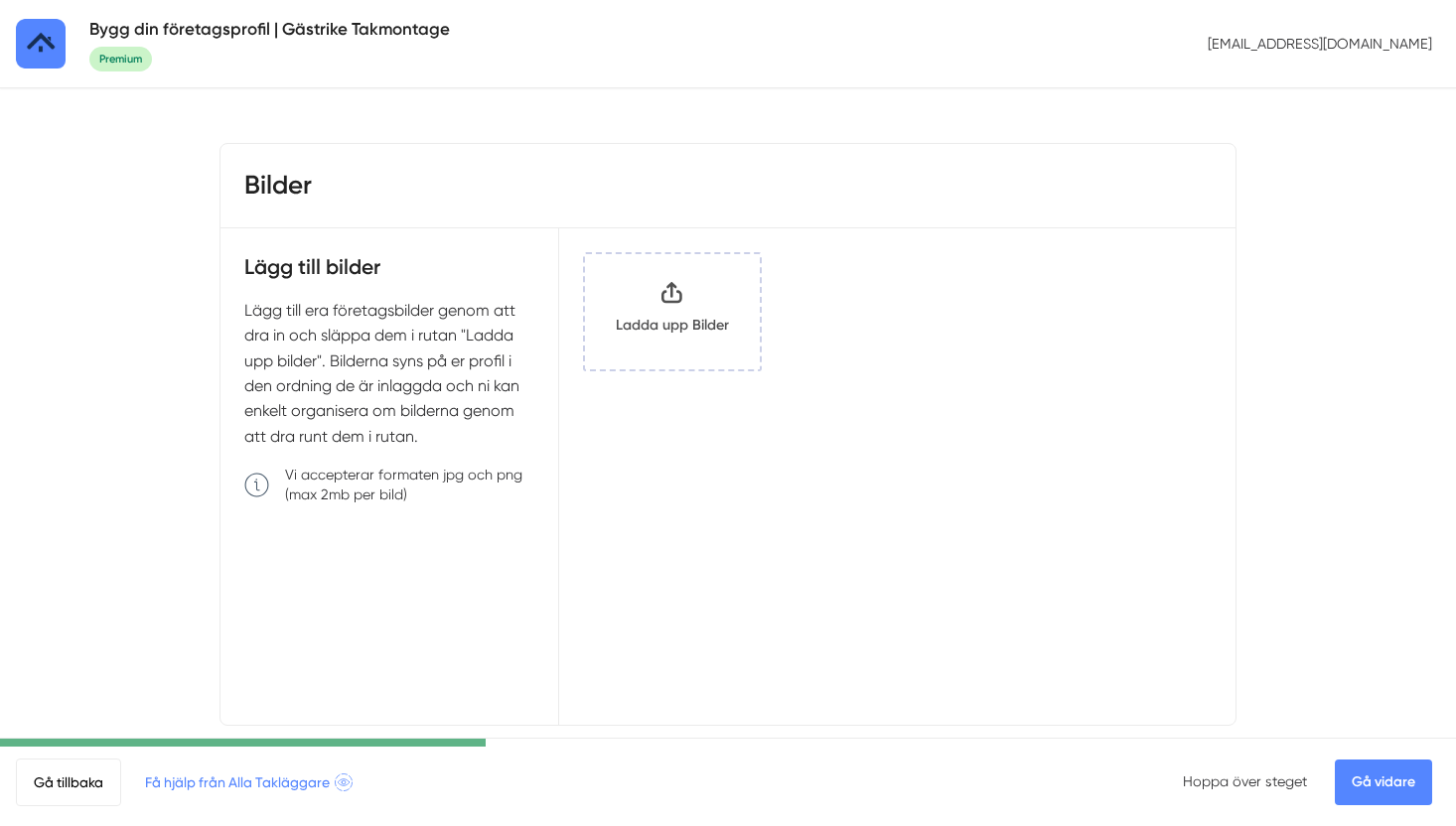 scroll, scrollTop: 0, scrollLeft: 0, axis: both 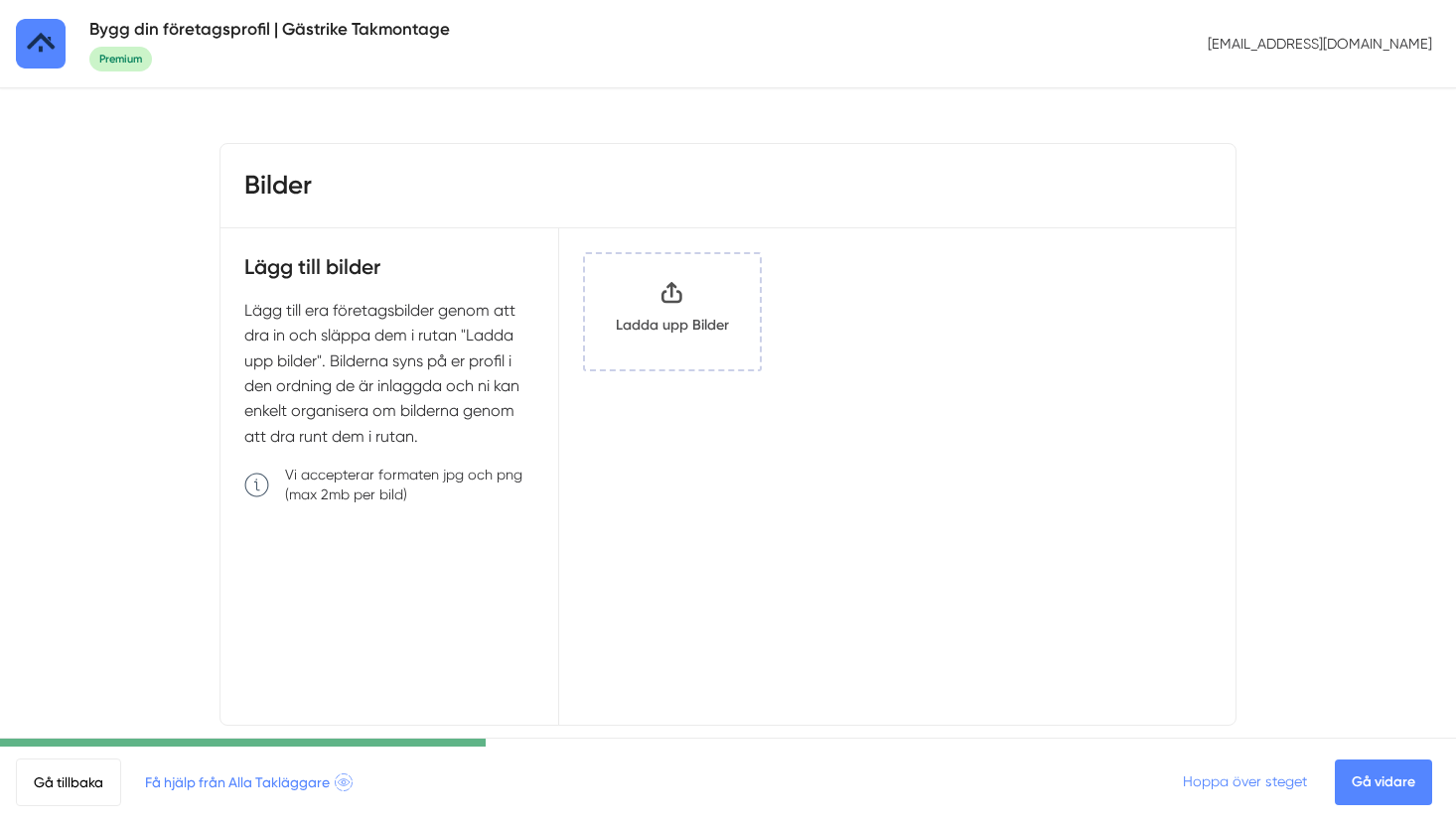 click on "Hoppa över steget" at bounding box center (1244, 781) 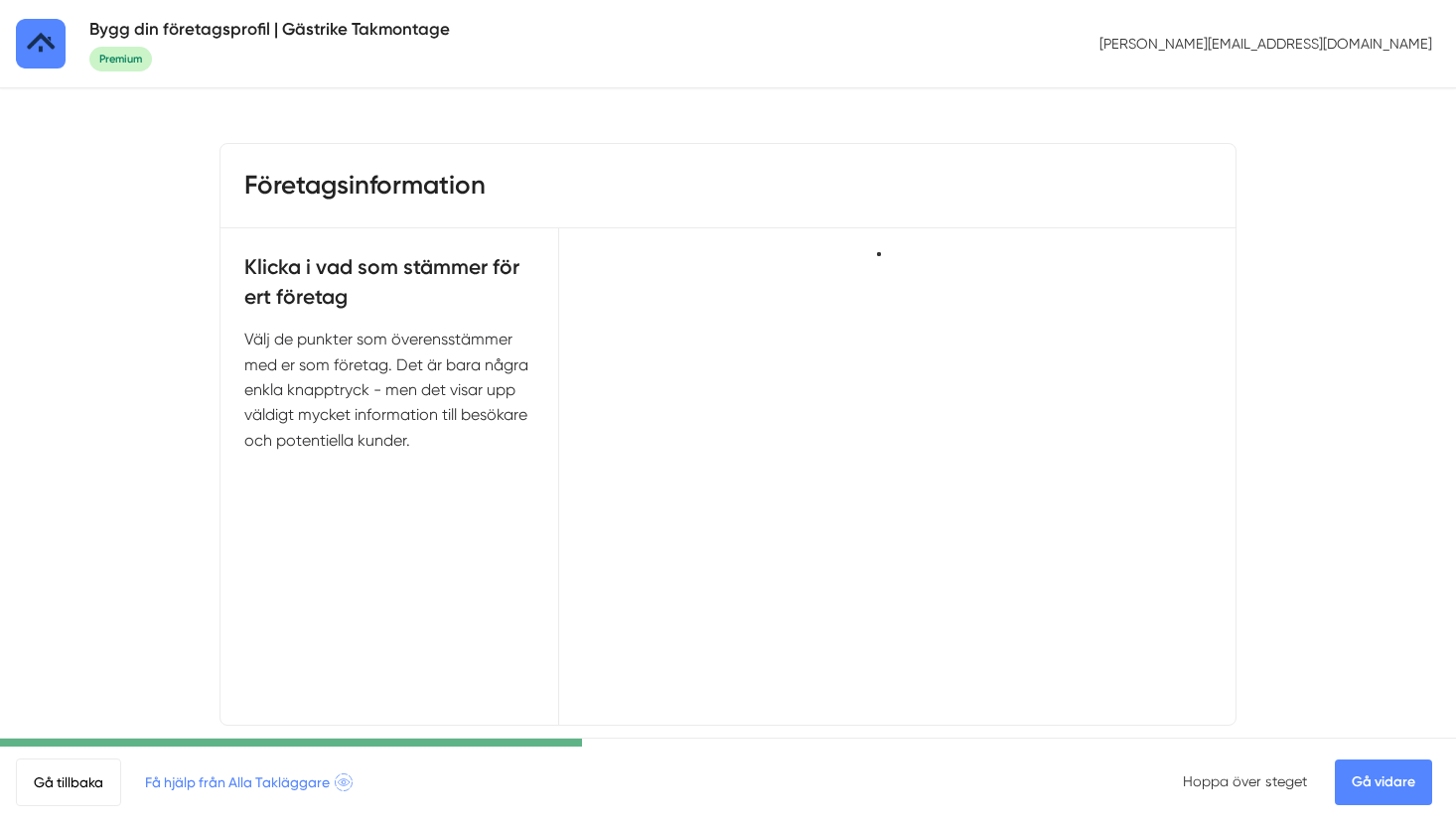 scroll, scrollTop: 0, scrollLeft: 0, axis: both 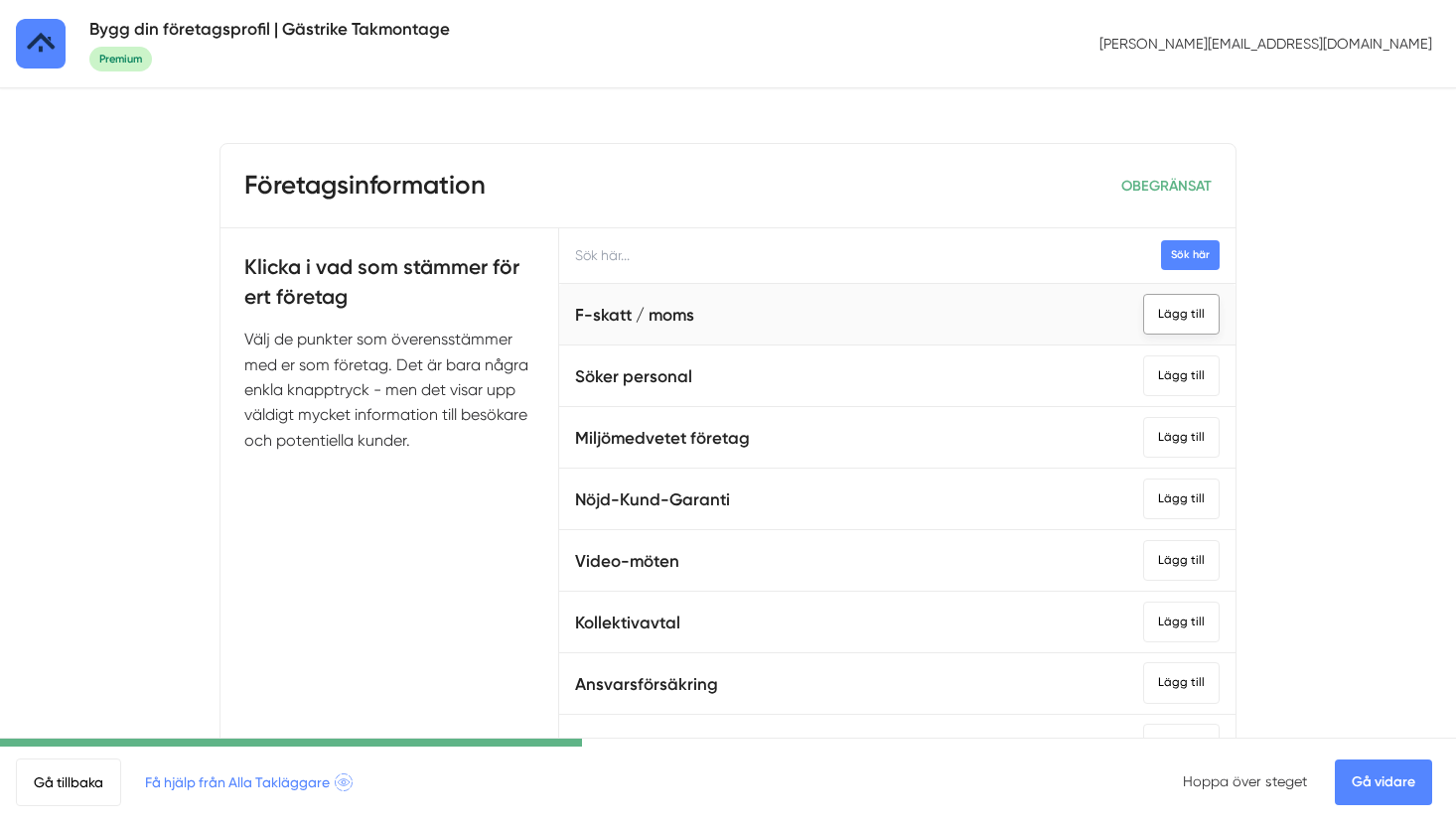 click on "Lägg till" at bounding box center (1181, 314) 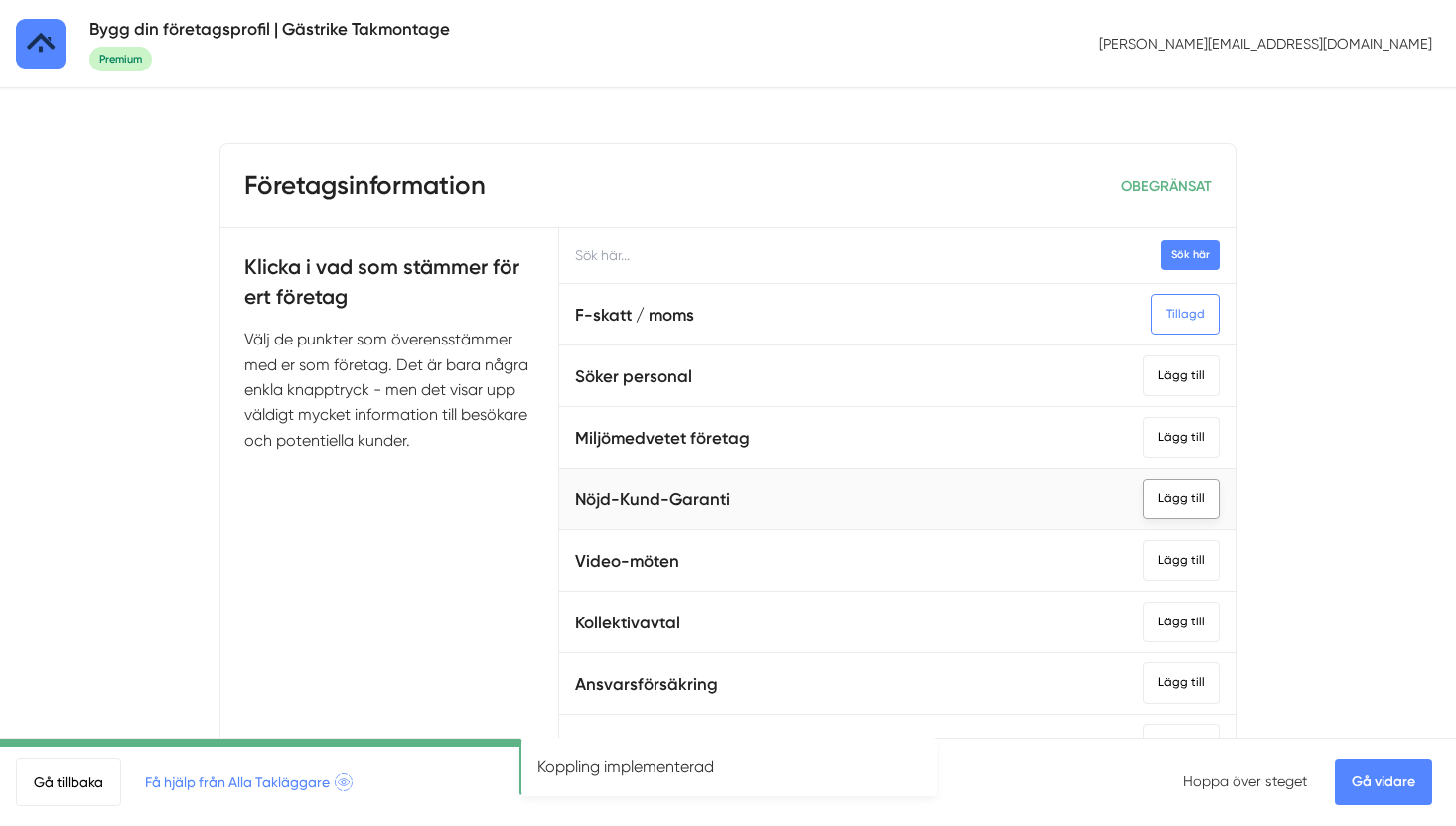 scroll, scrollTop: 54, scrollLeft: 0, axis: vertical 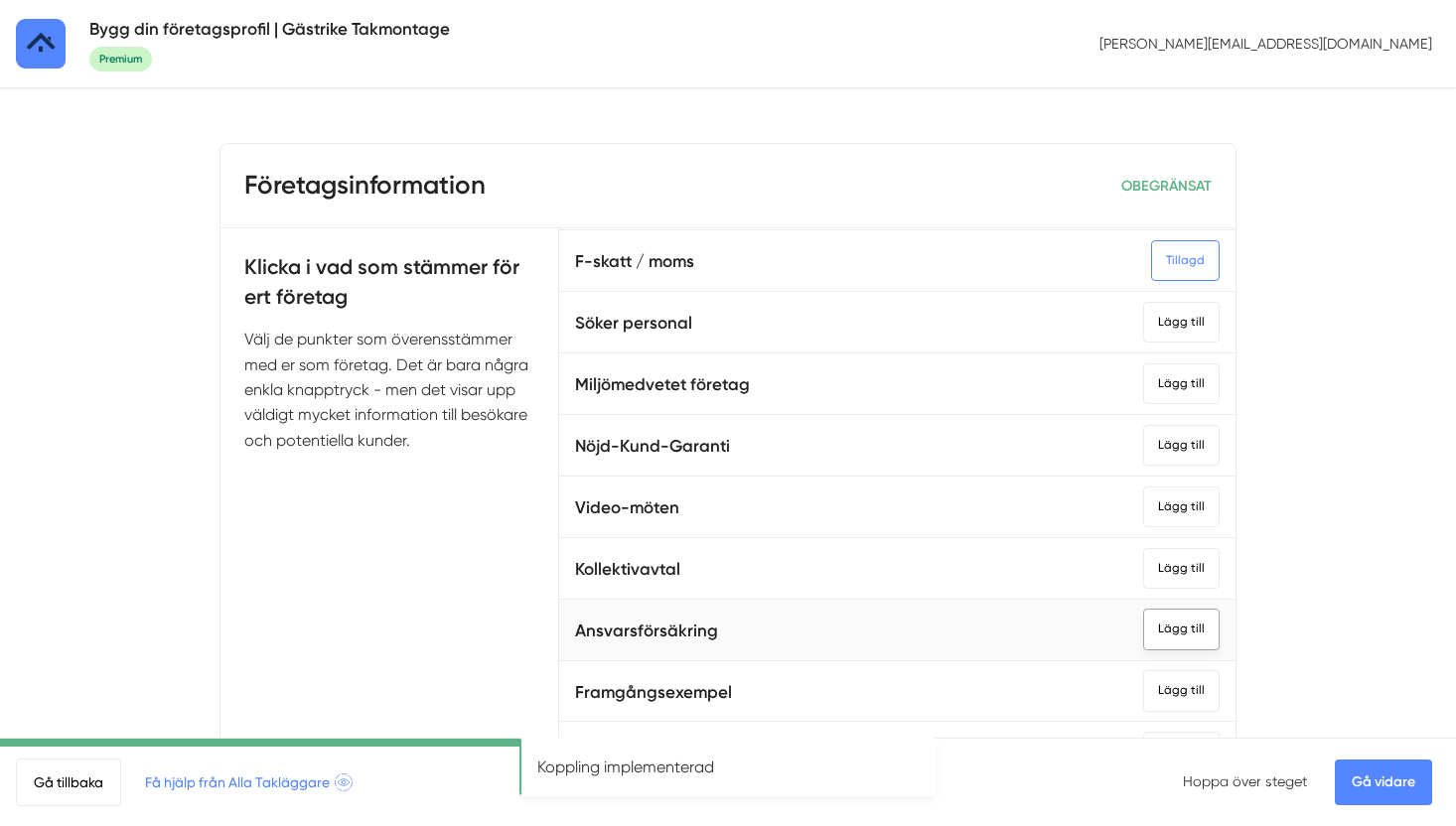 click on "Lägg till" at bounding box center [1181, 628] 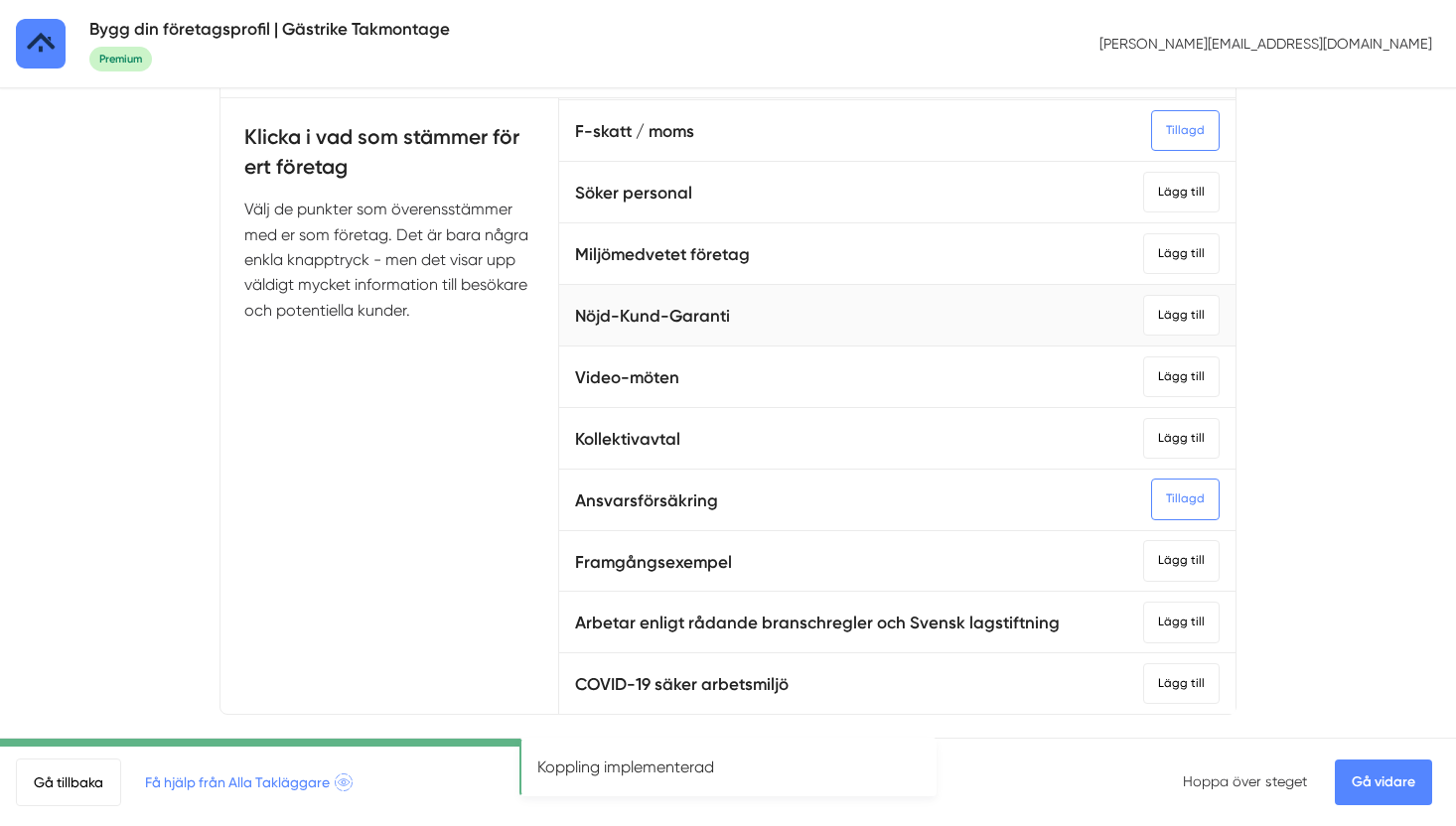 scroll, scrollTop: 162, scrollLeft: 0, axis: vertical 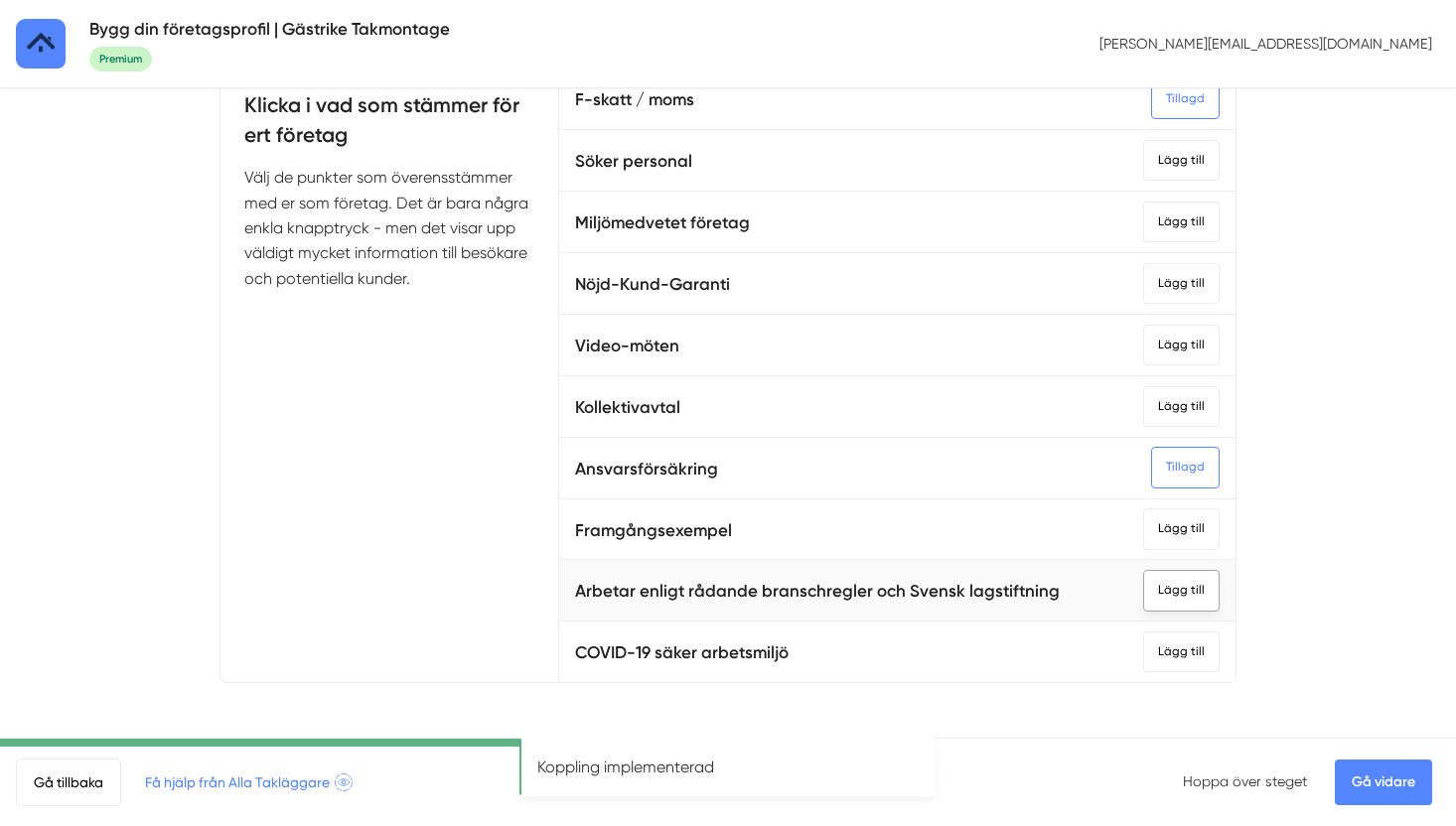 click on "Lägg till" at bounding box center [1181, 590] 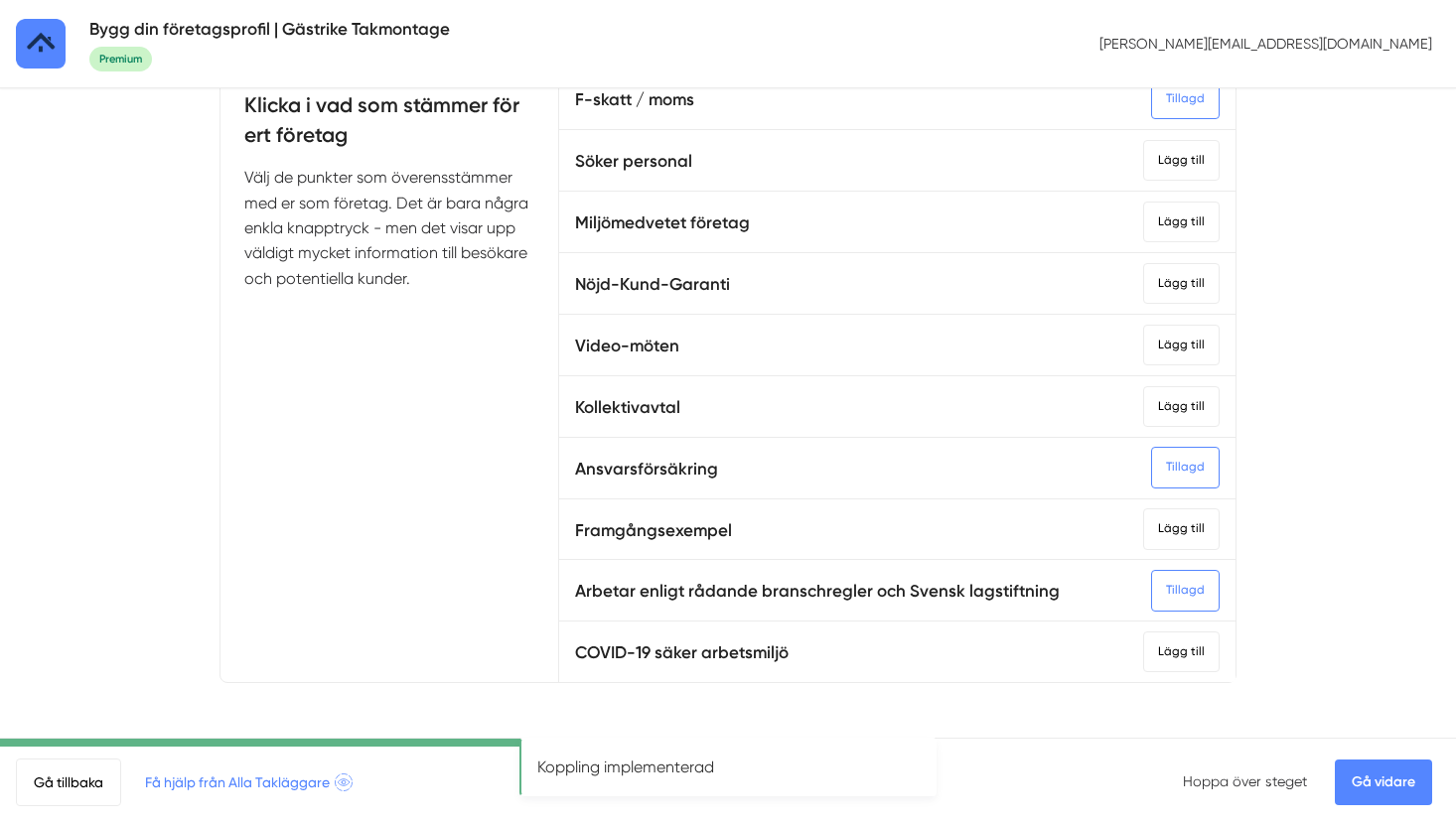 click on "Gå vidare" at bounding box center (1383, 782) 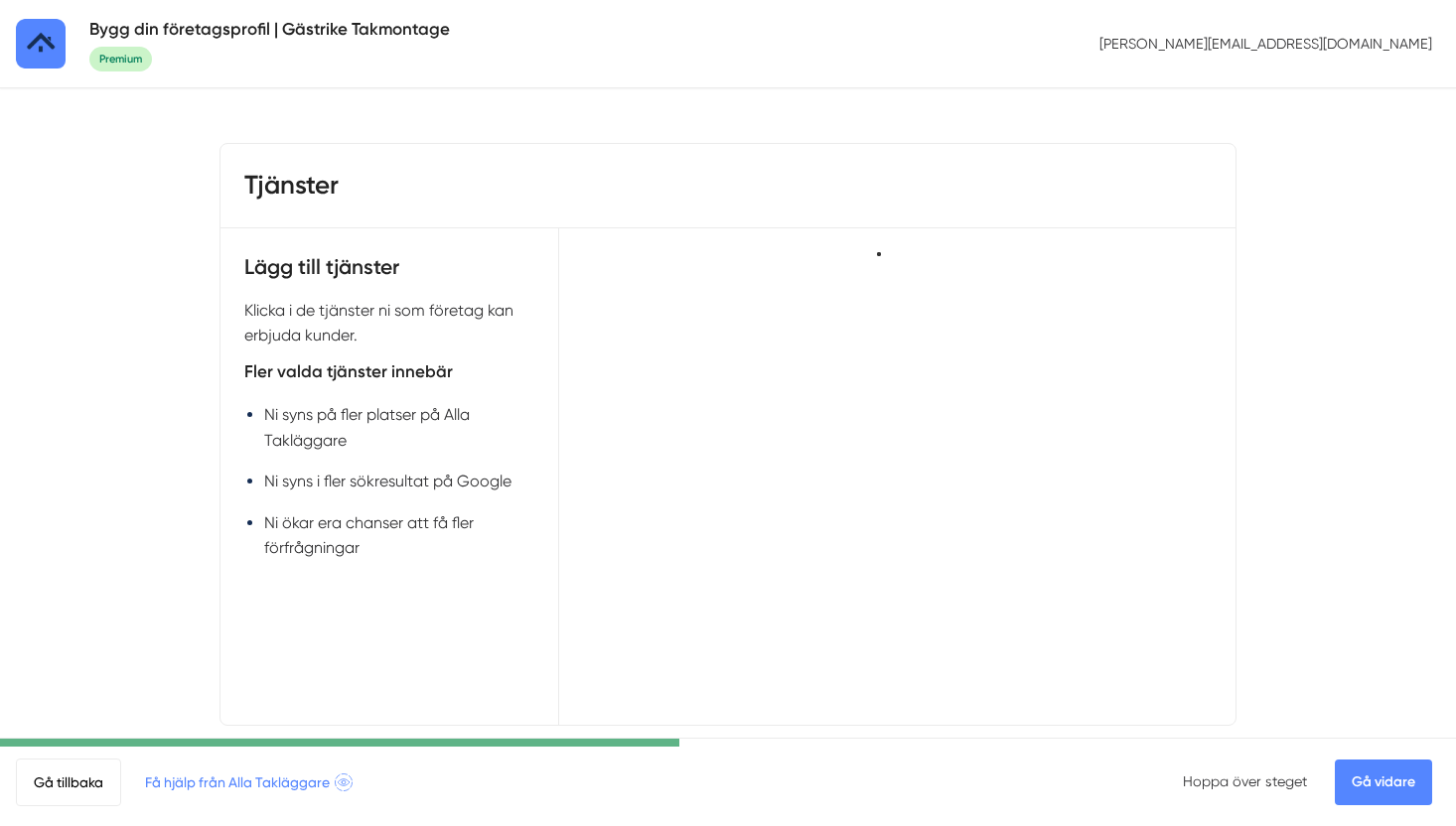 scroll, scrollTop: 0, scrollLeft: 0, axis: both 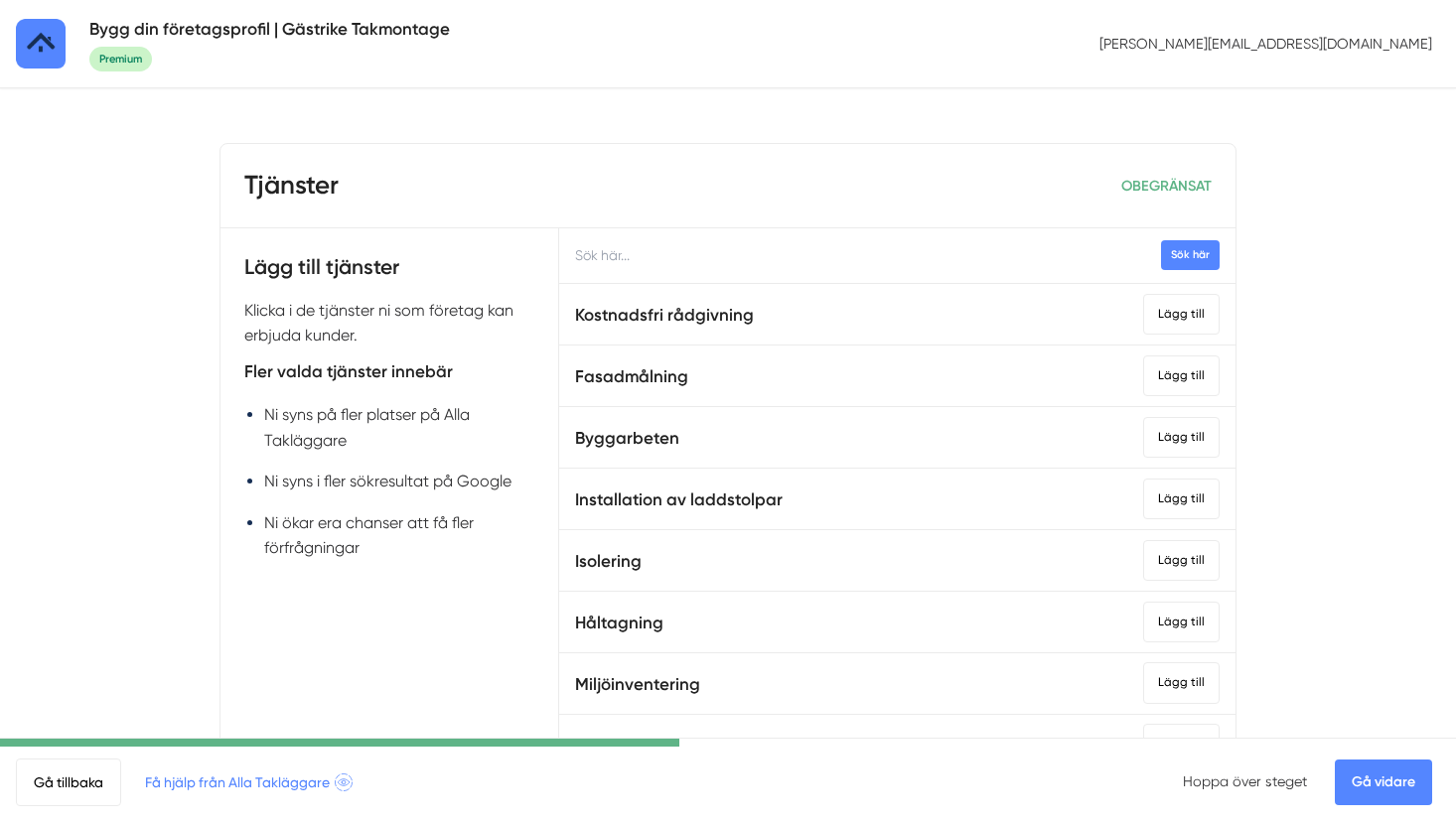 click at bounding box center (897, 255) 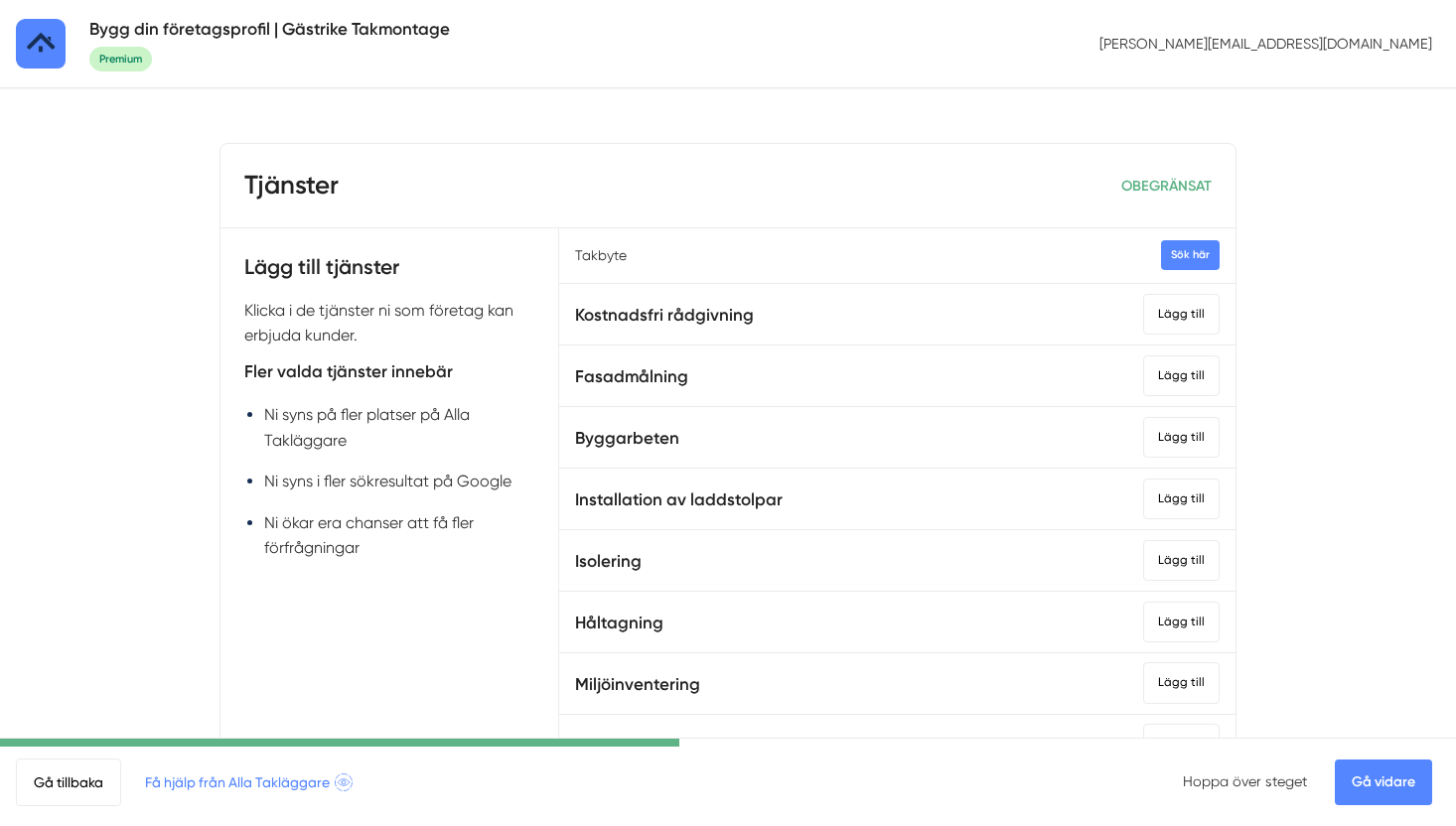 click on "Sök här" at bounding box center (1190, 254) 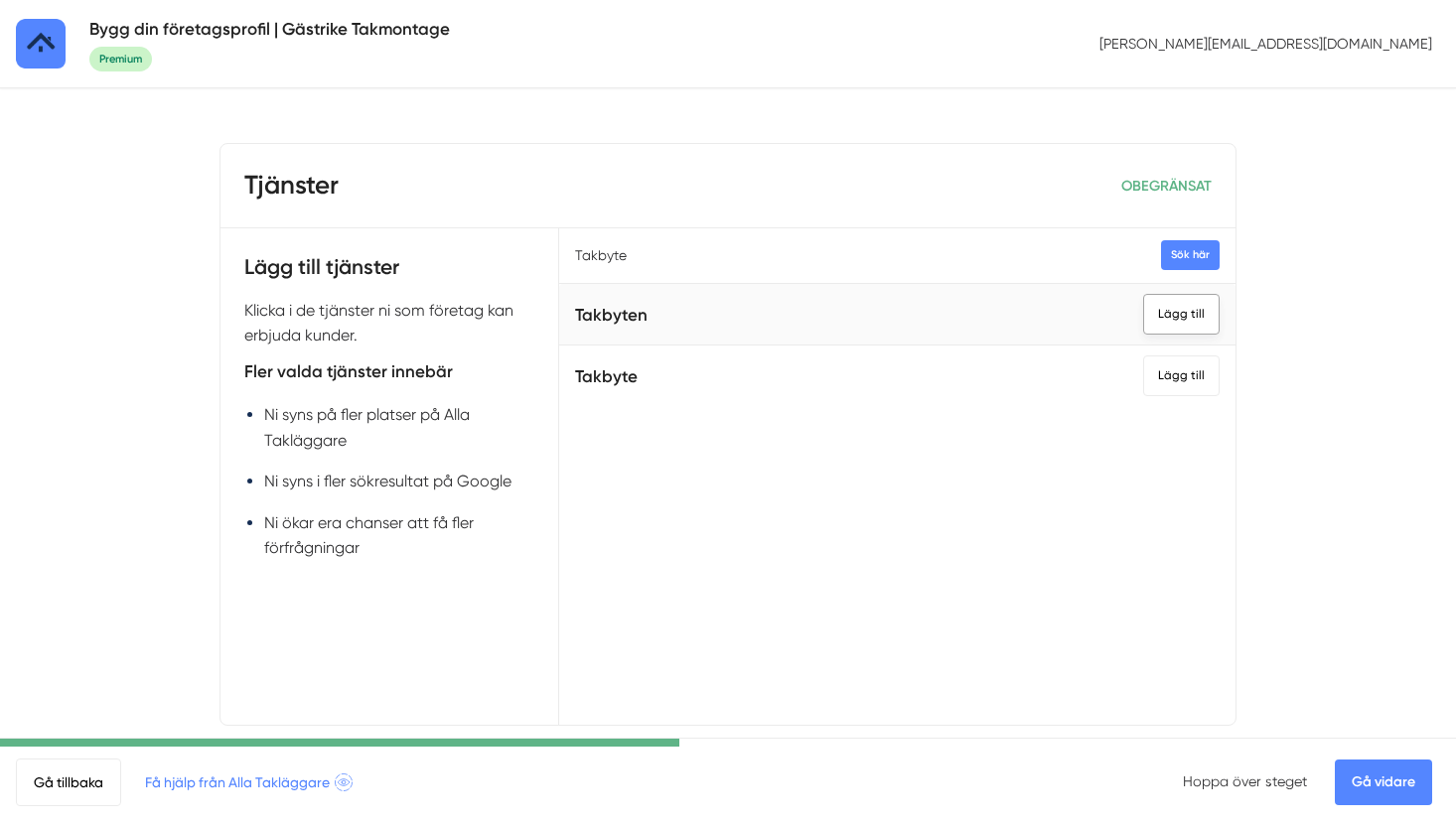 click on "Lägg till" at bounding box center (1181, 314) 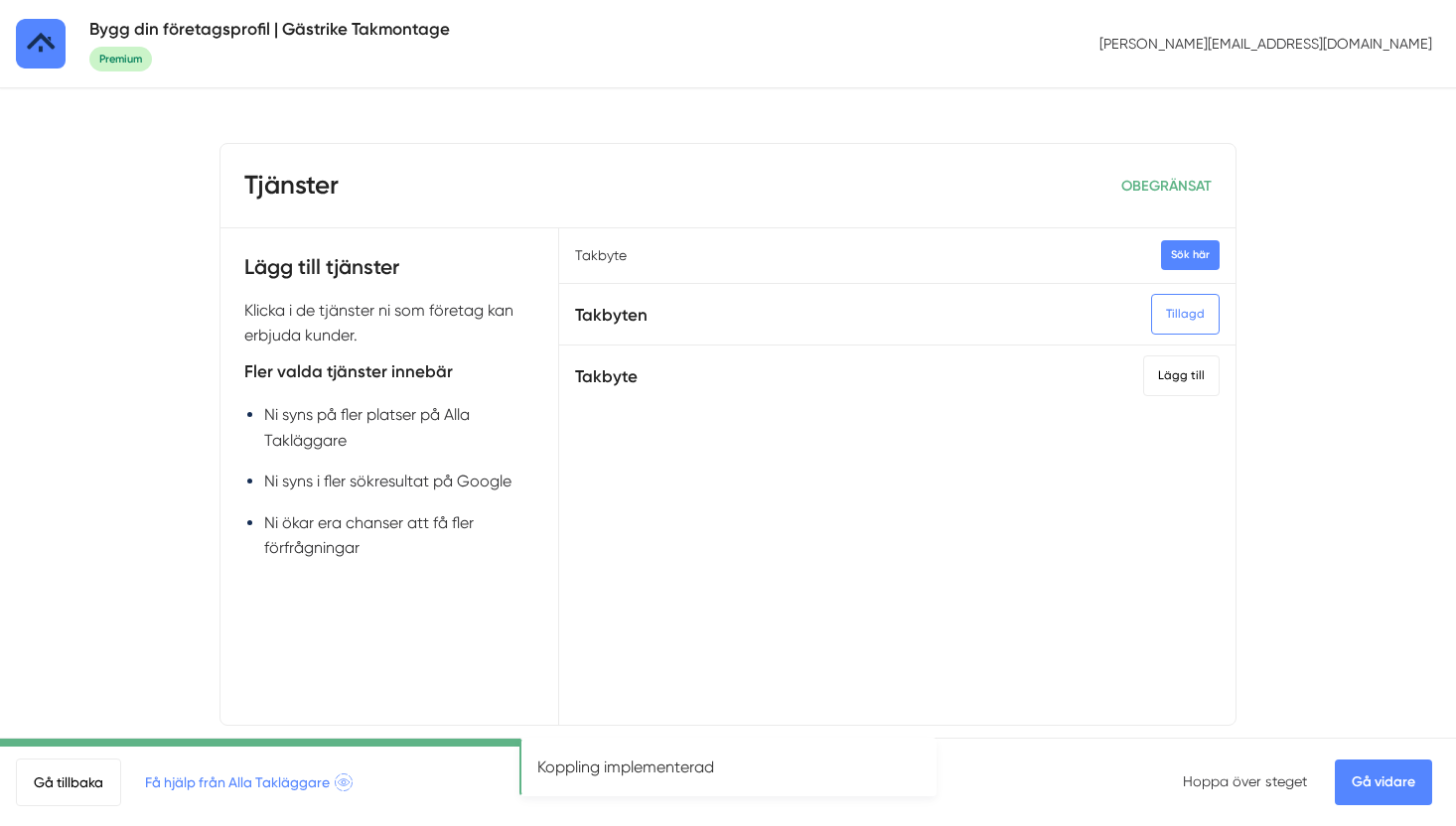 click on "Takbyte" at bounding box center [897, 255] 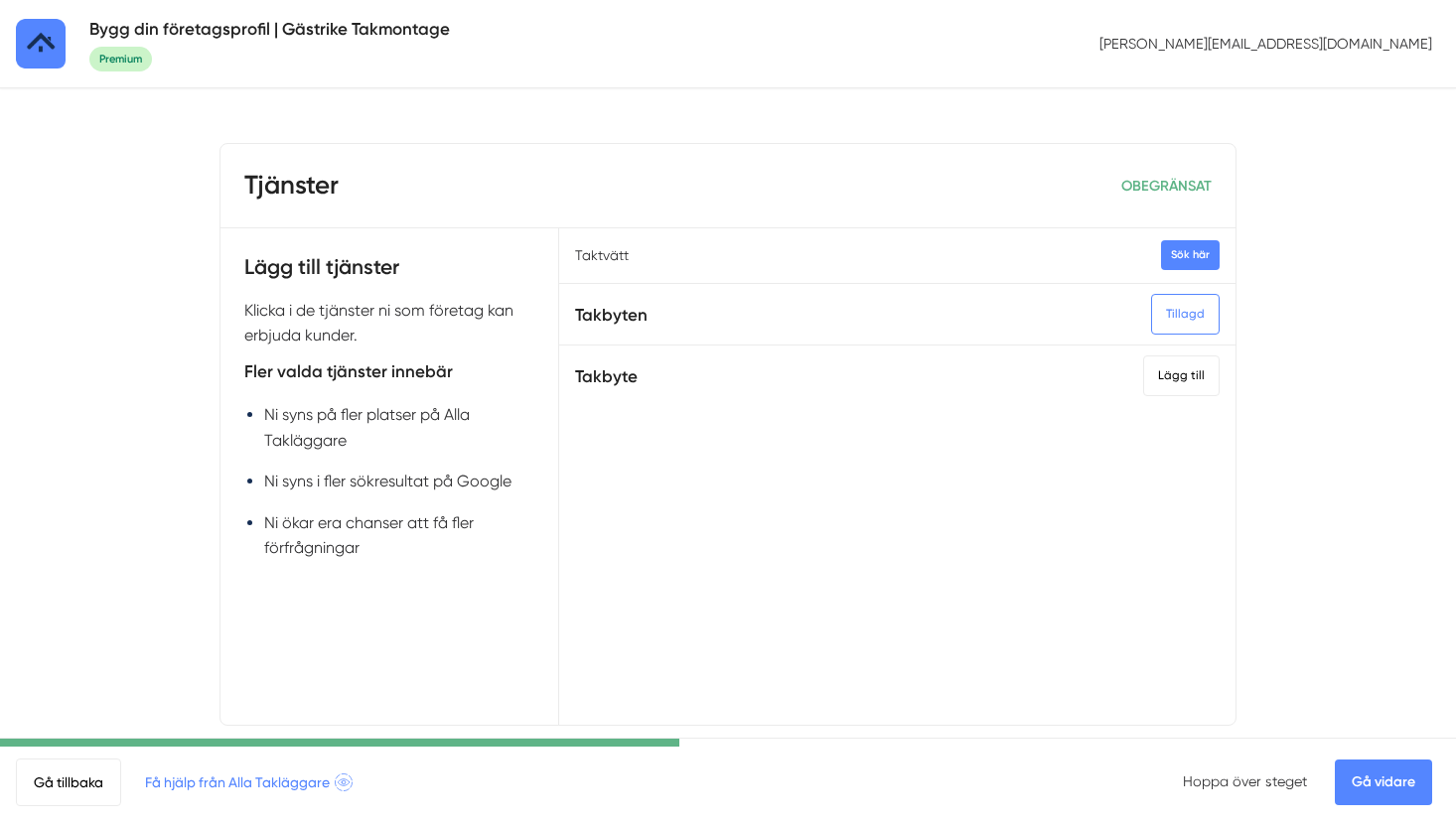 click on "Sök här" at bounding box center (1190, 254) 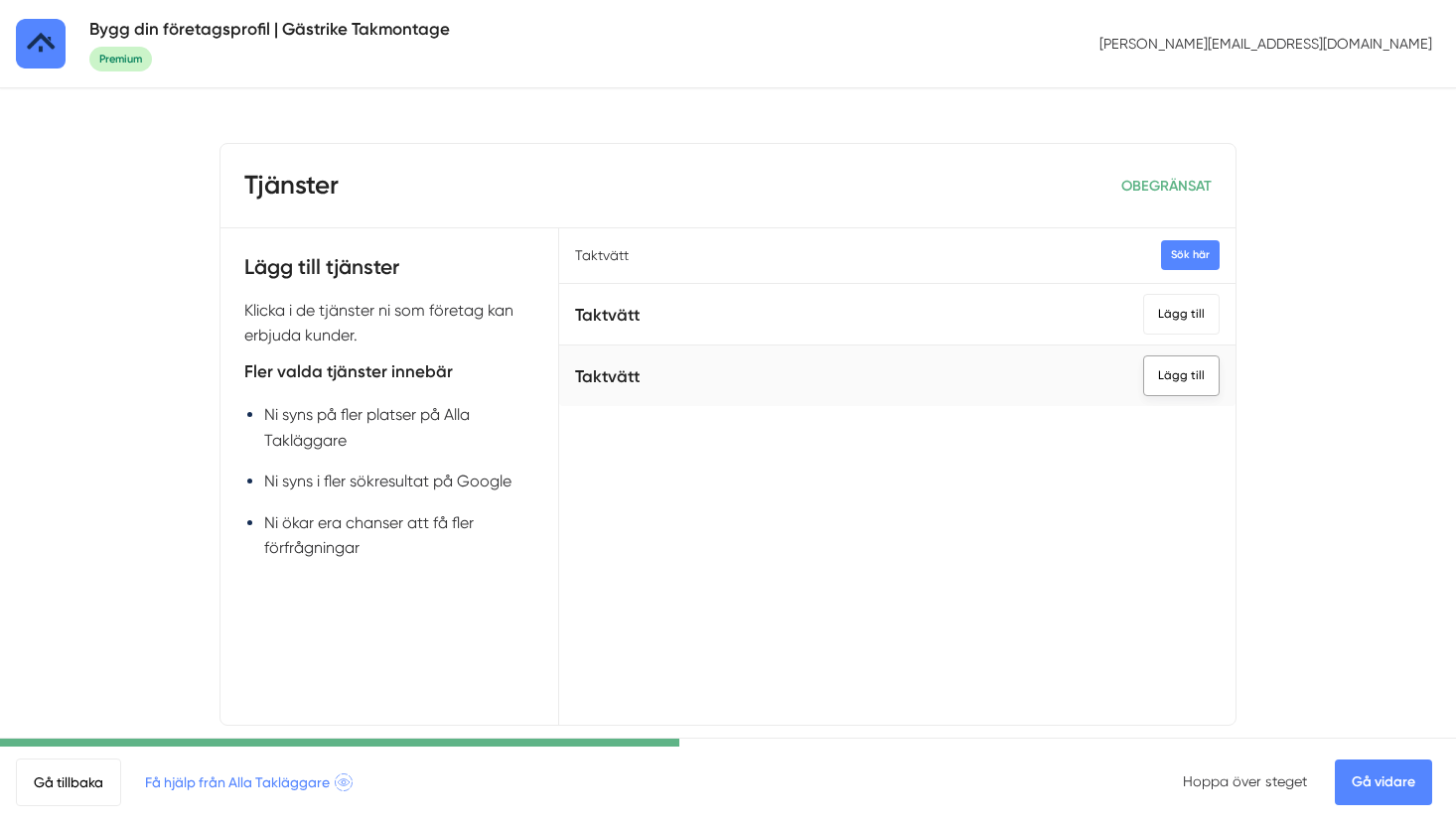 click on "Lägg till" at bounding box center [1181, 375] 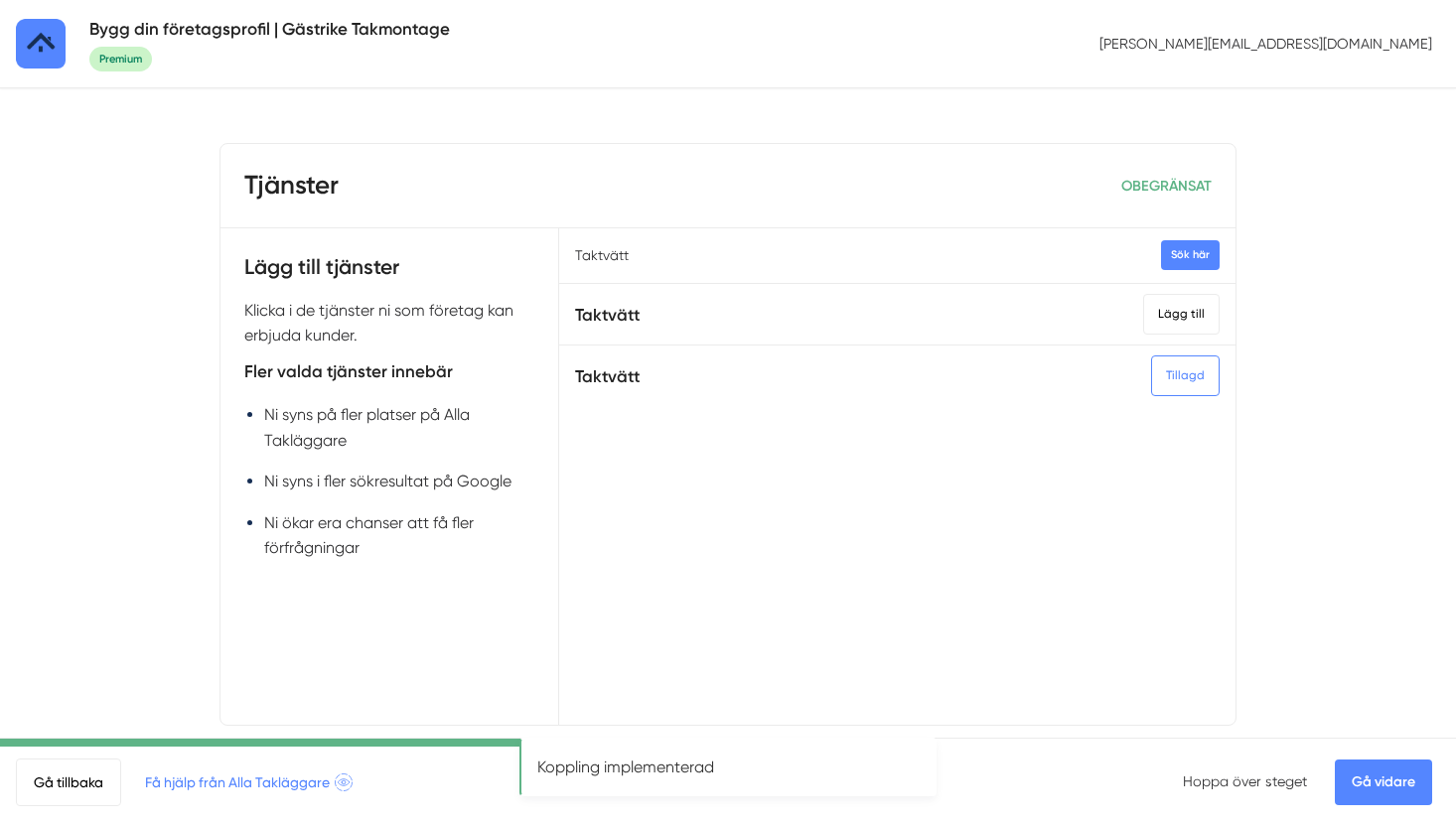 click on "Taktvätt" at bounding box center (897, 255) 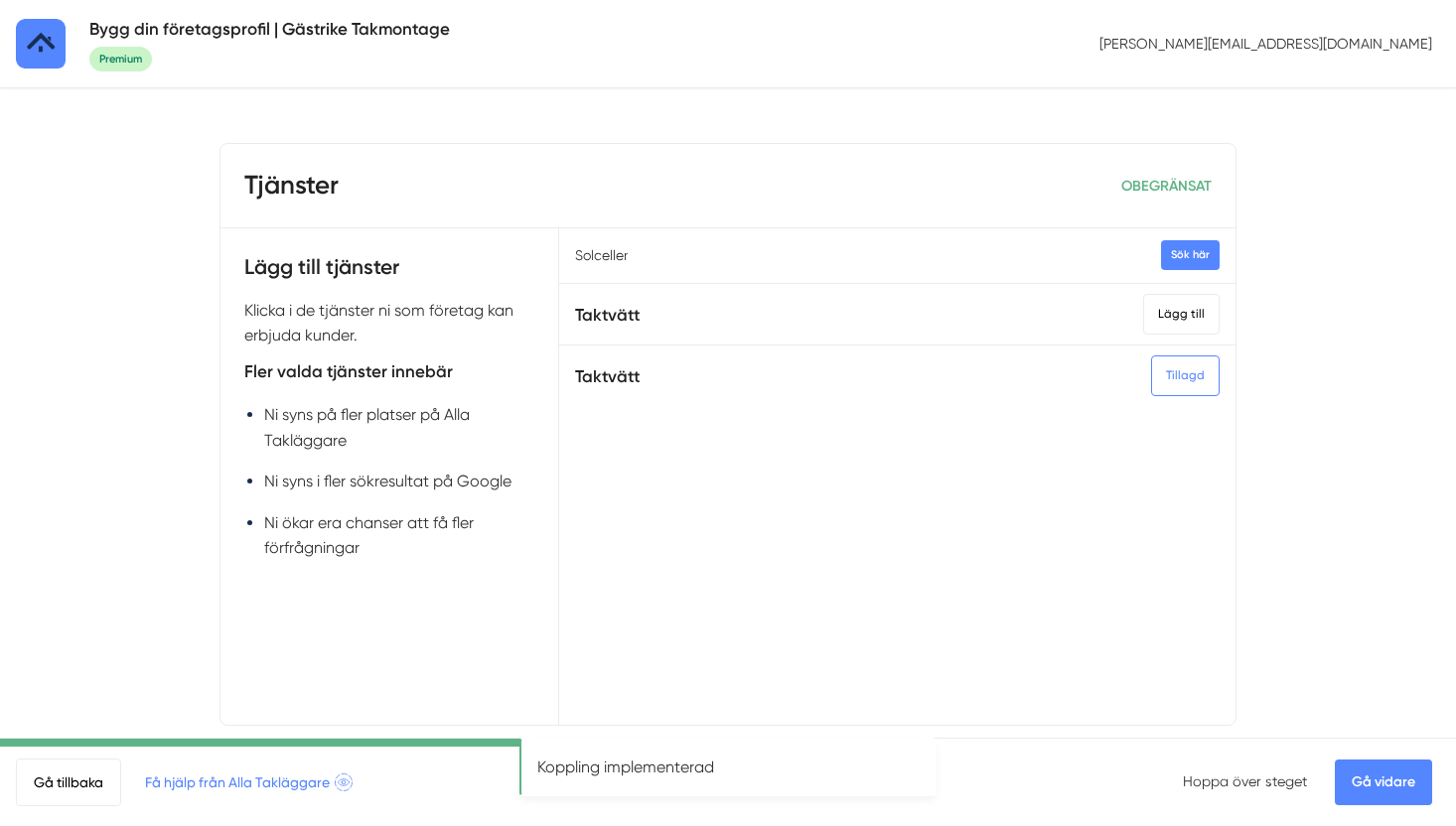 type on "Solceller" 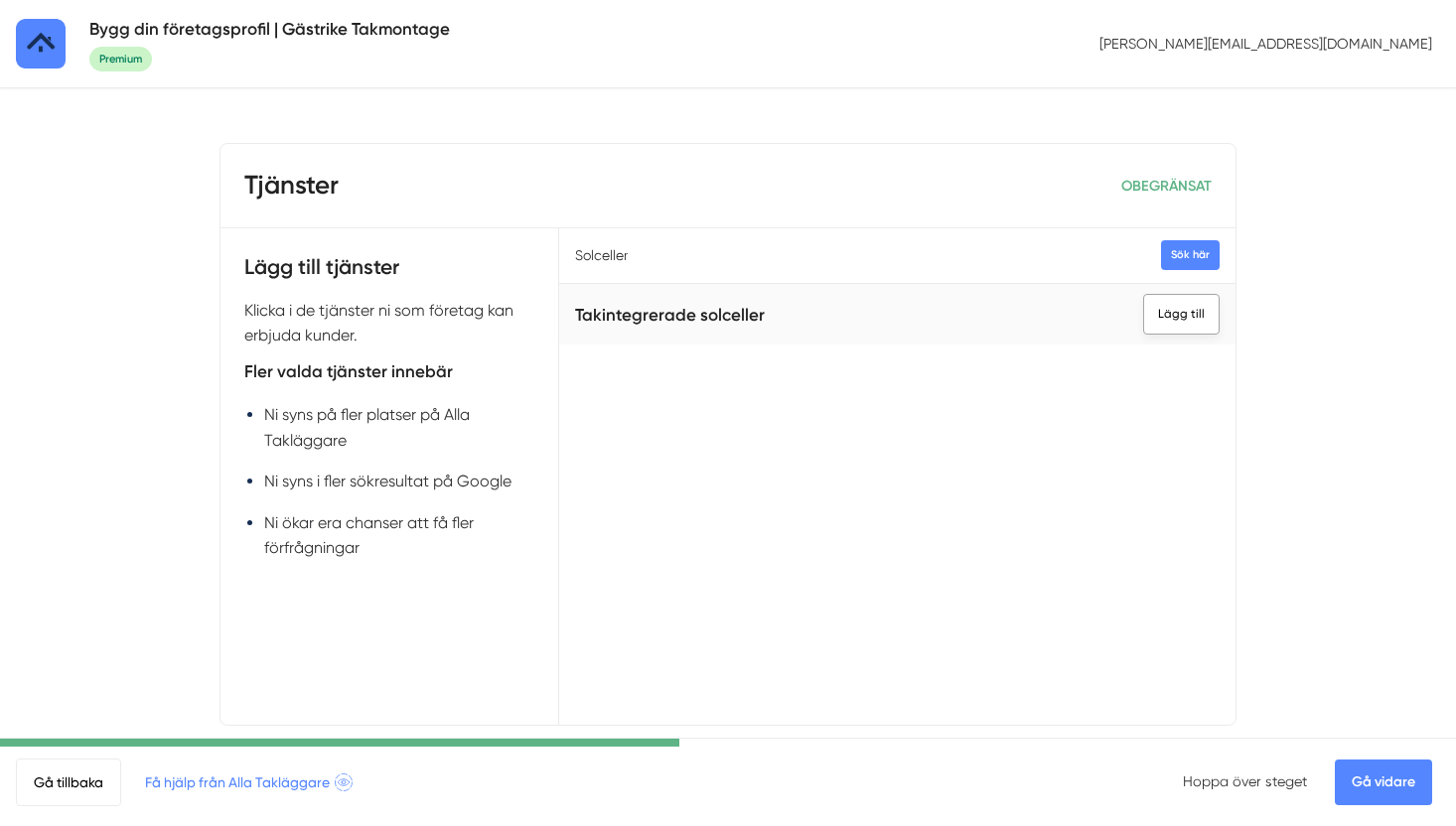 click on "Lägg till" at bounding box center (1181, 314) 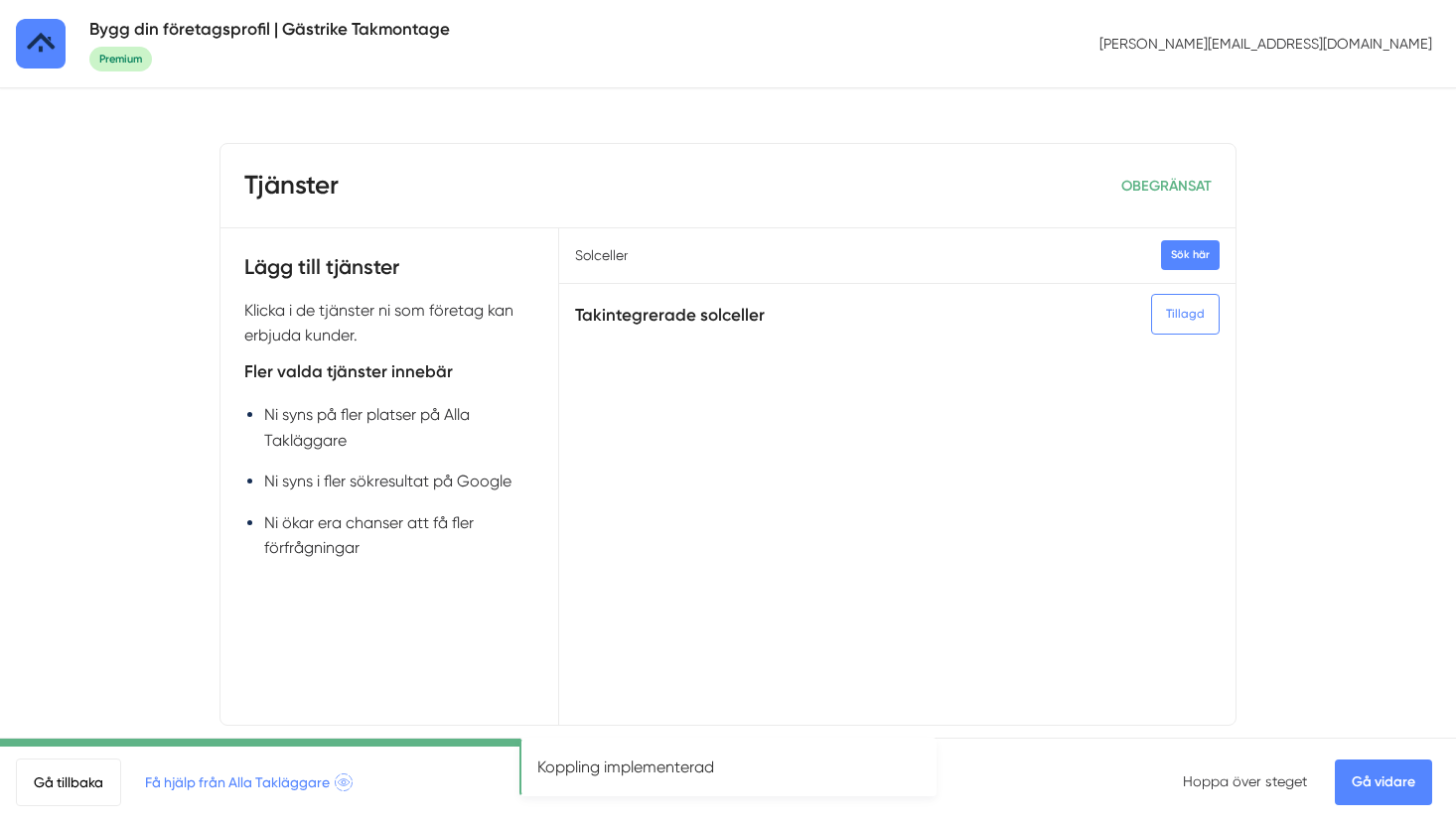 click on "Gå vidare" at bounding box center [1383, 782] 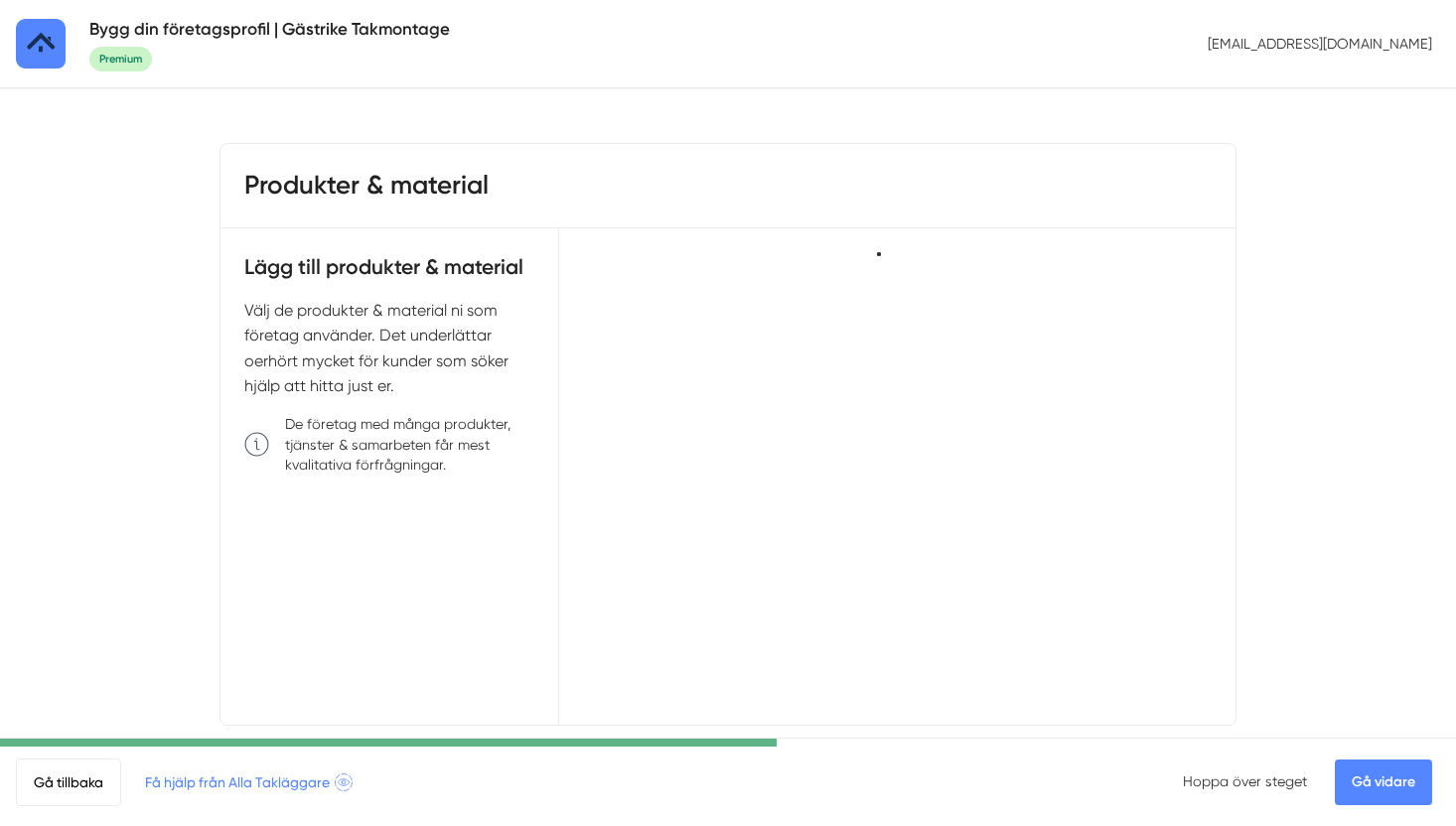 scroll, scrollTop: 0, scrollLeft: 0, axis: both 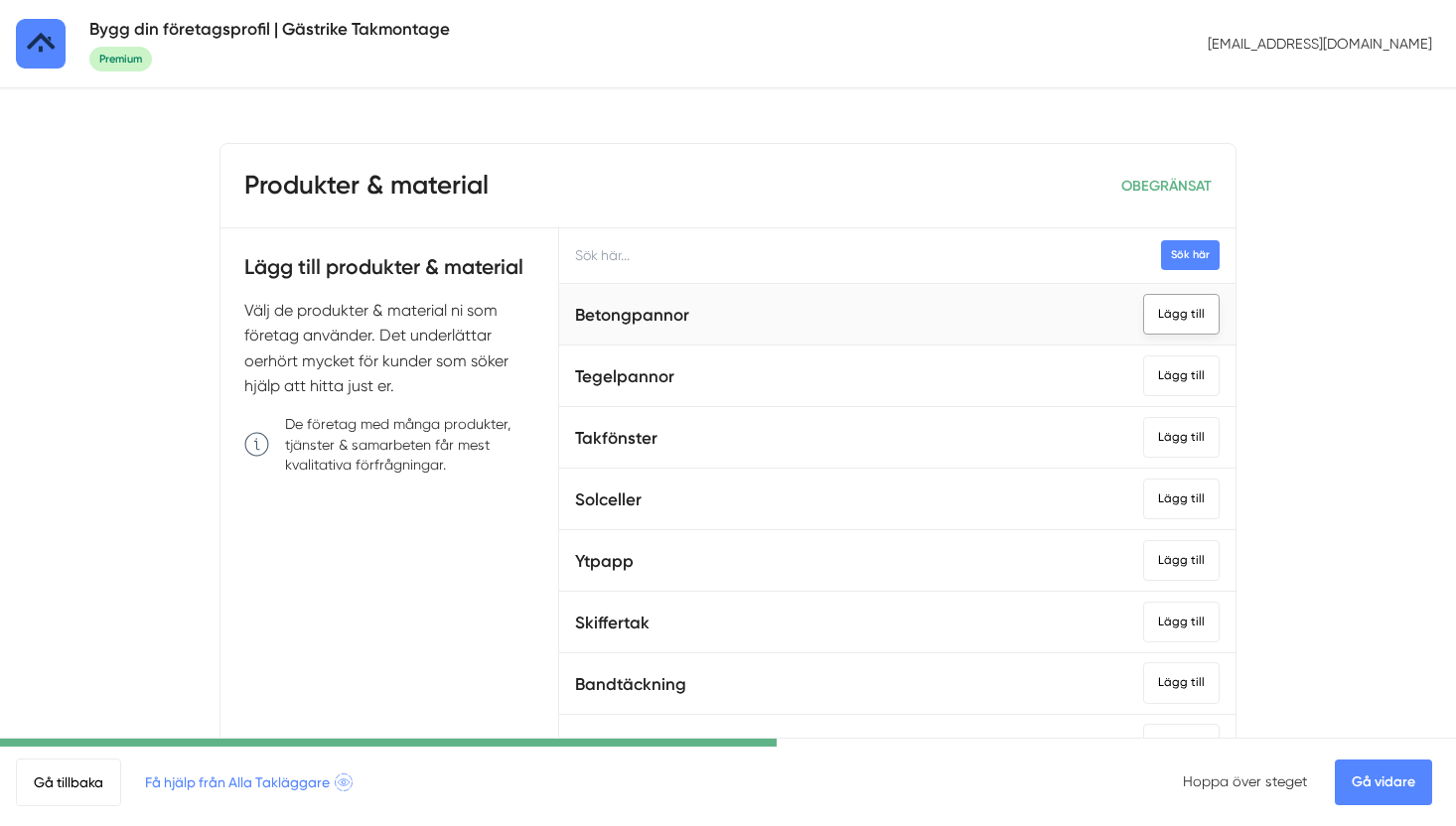 click on "Lägg till" at bounding box center [1181, 314] 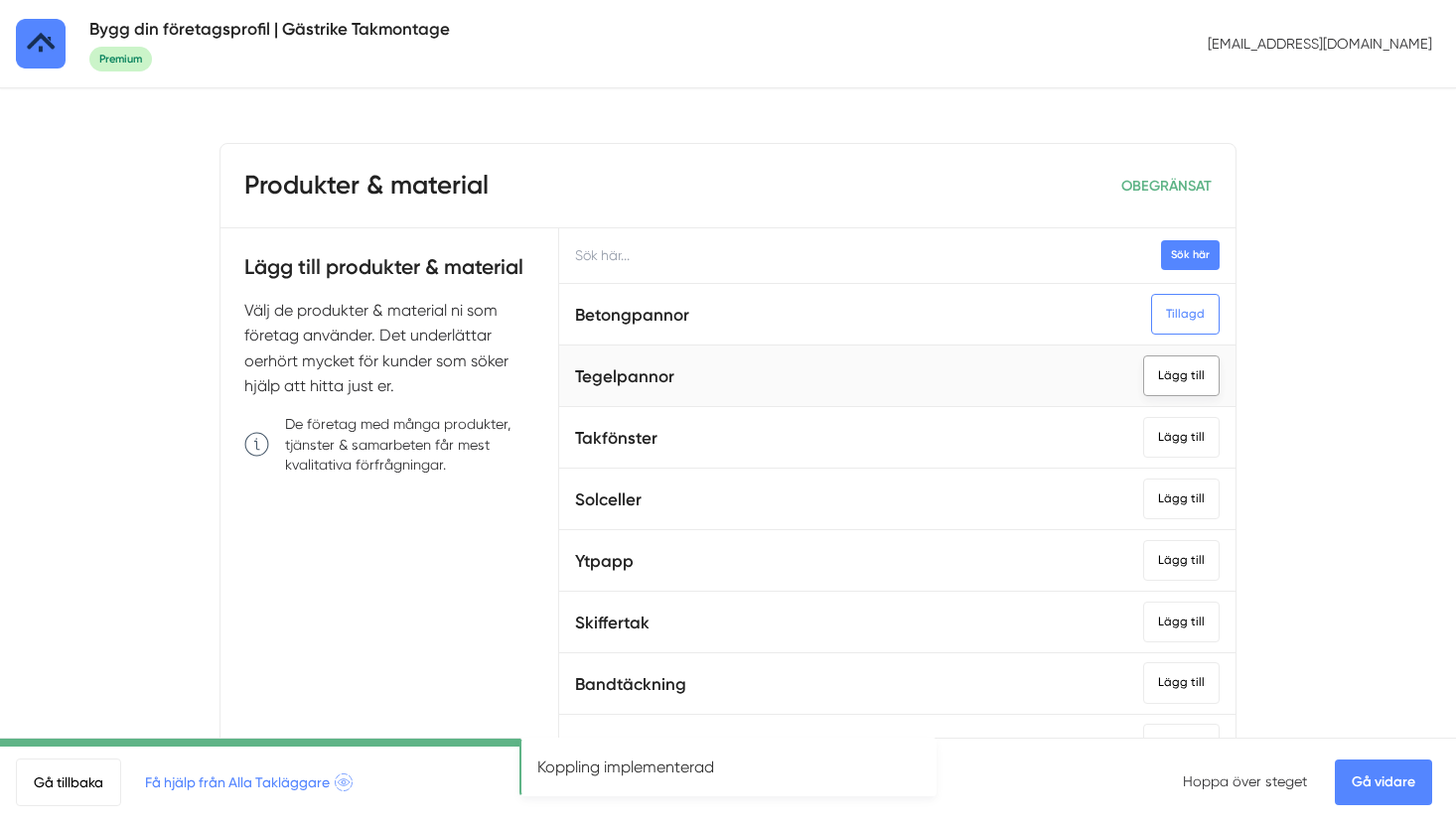 click on "Lägg till" at bounding box center [1181, 375] 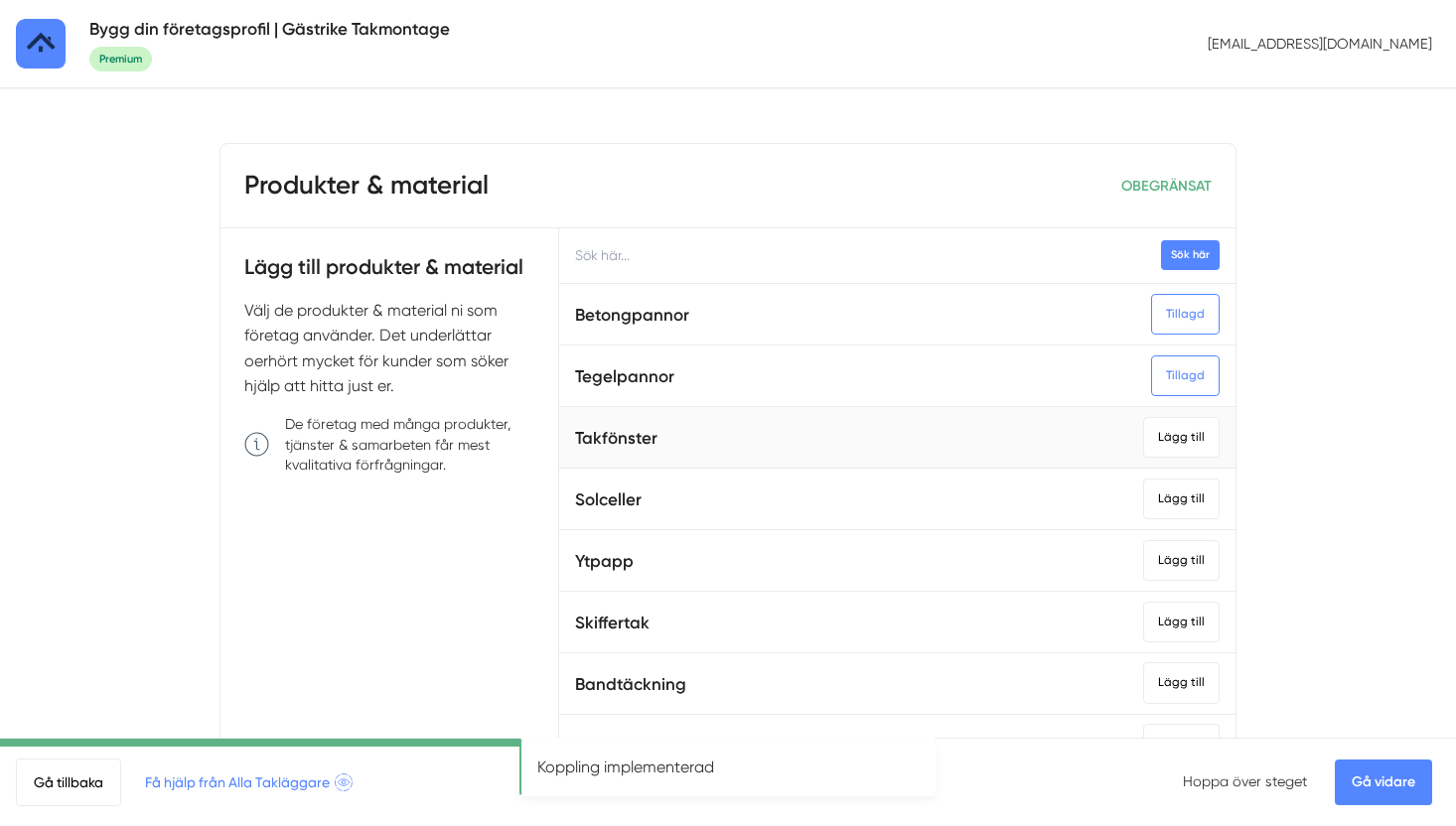 scroll, scrollTop: 43, scrollLeft: 0, axis: vertical 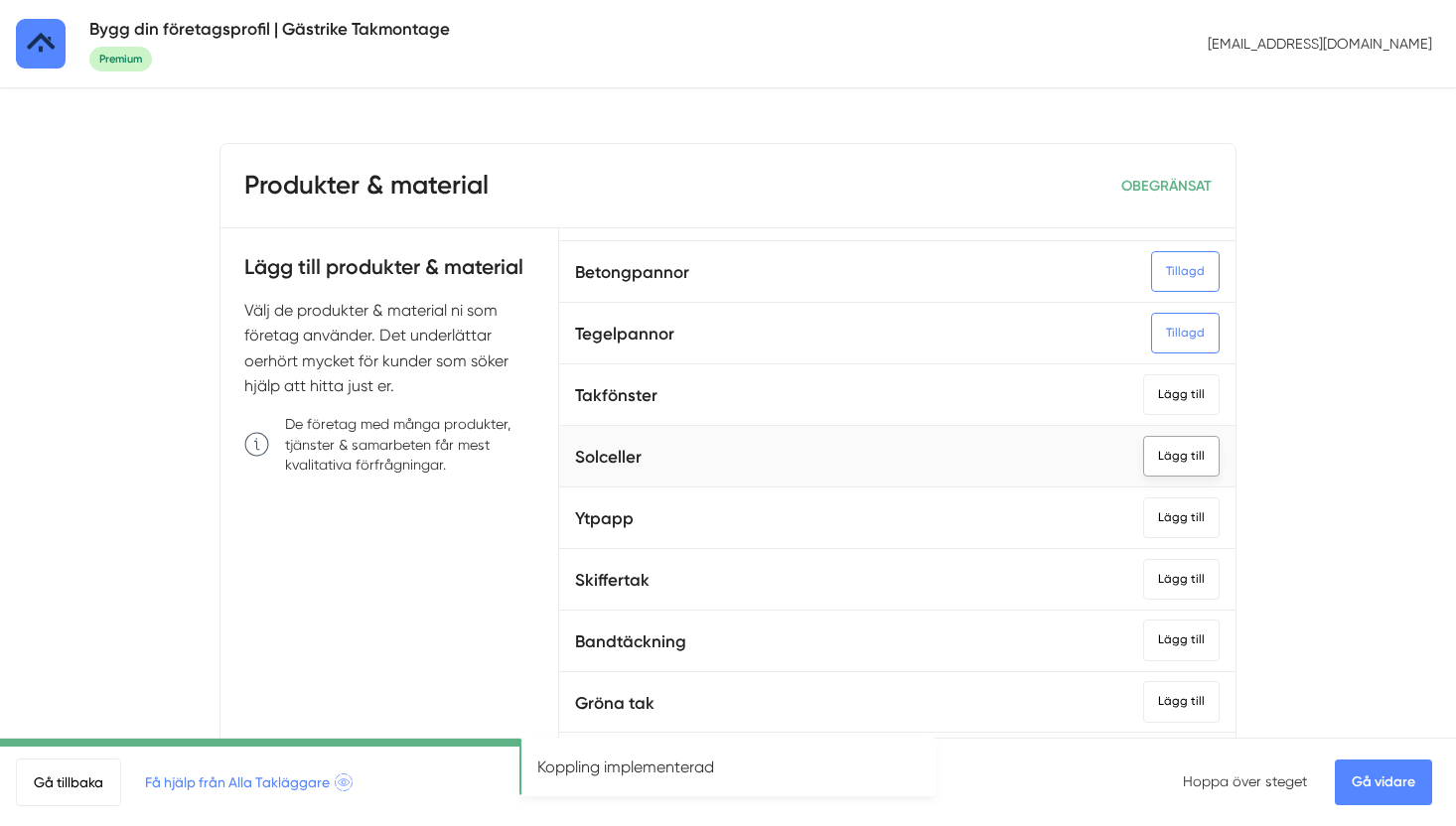 click on "Lägg till" at bounding box center [1181, 456] 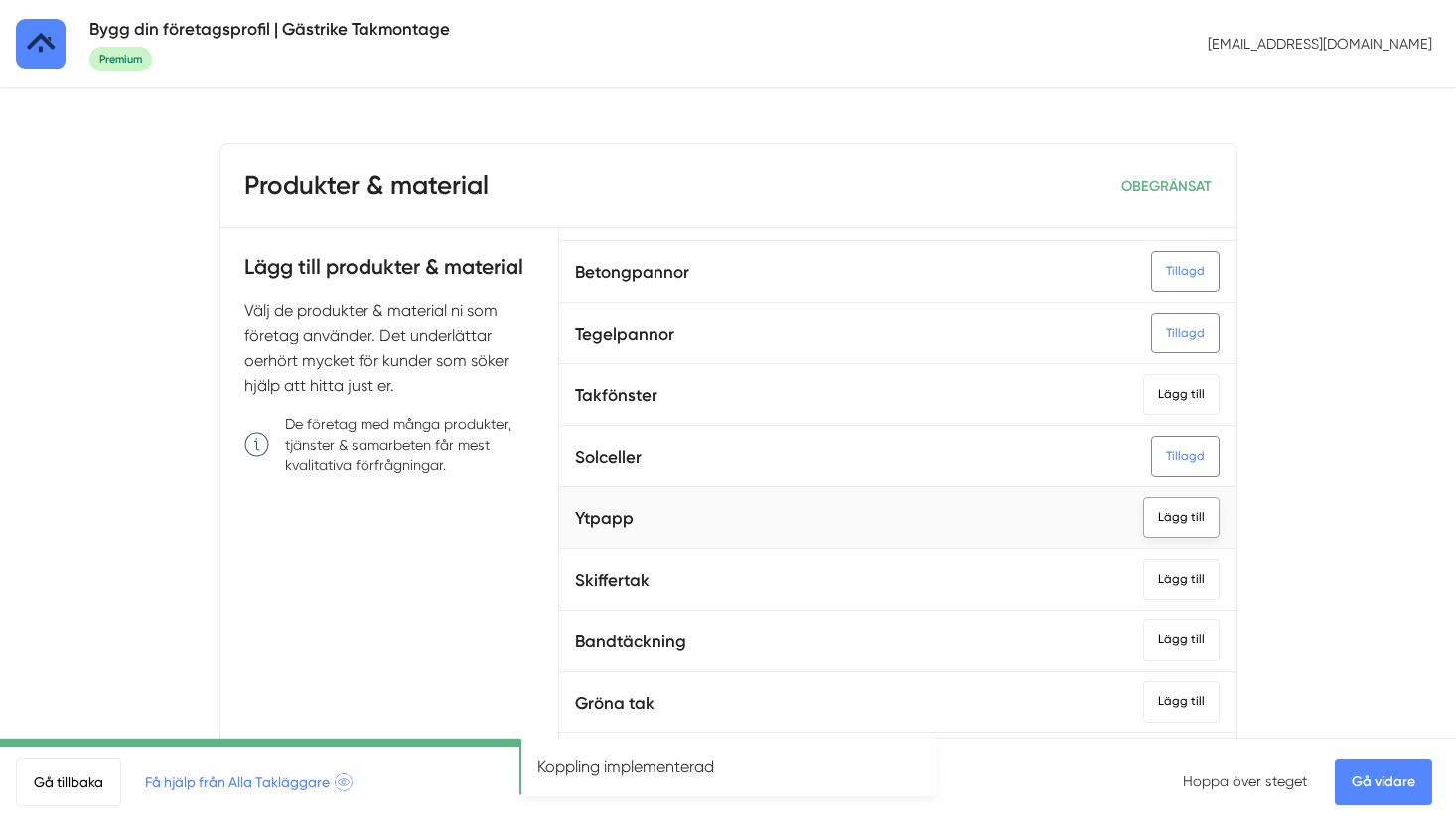 click on "Lägg till" at bounding box center (1181, 517) 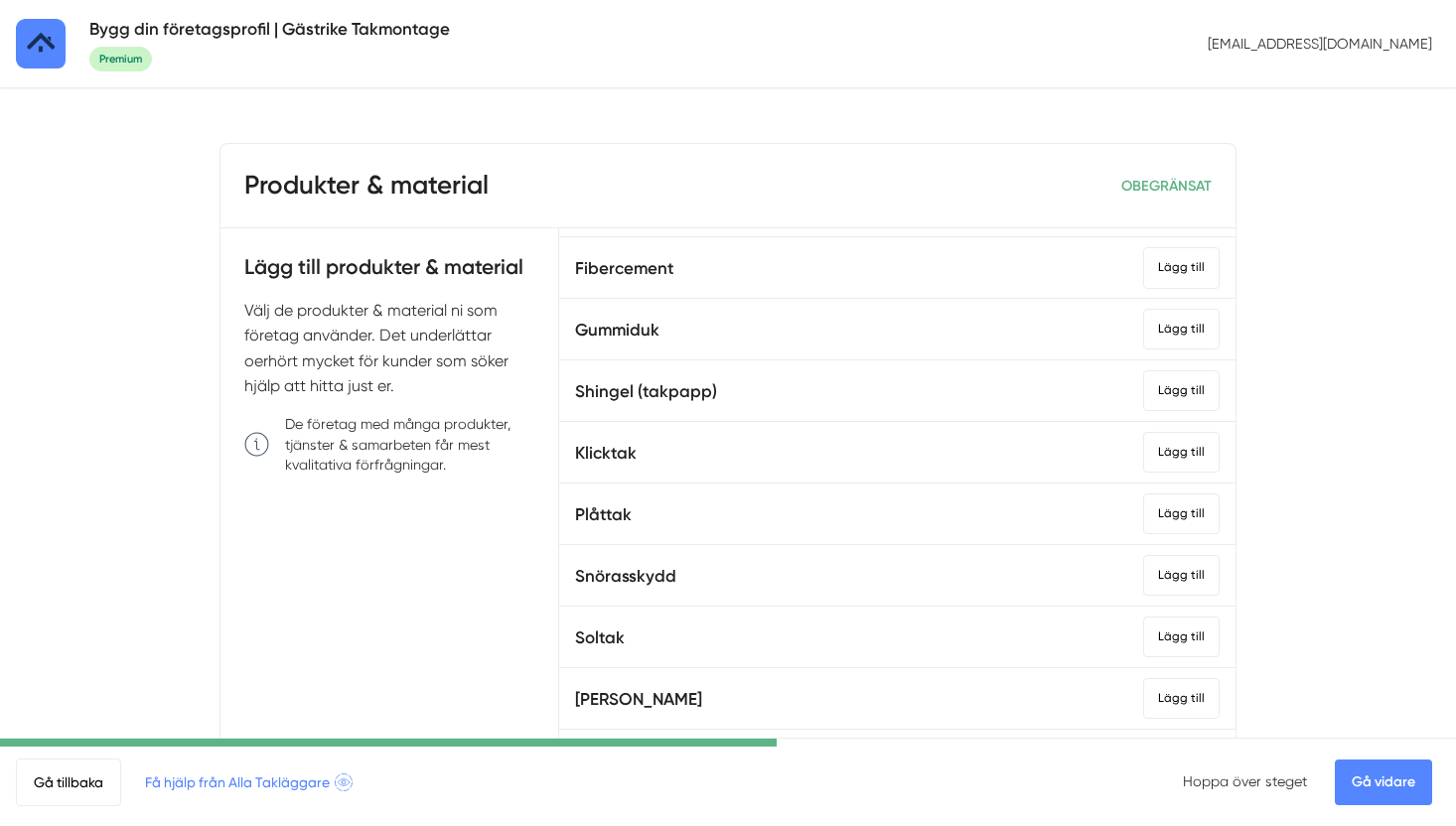 scroll, scrollTop: 553, scrollLeft: 0, axis: vertical 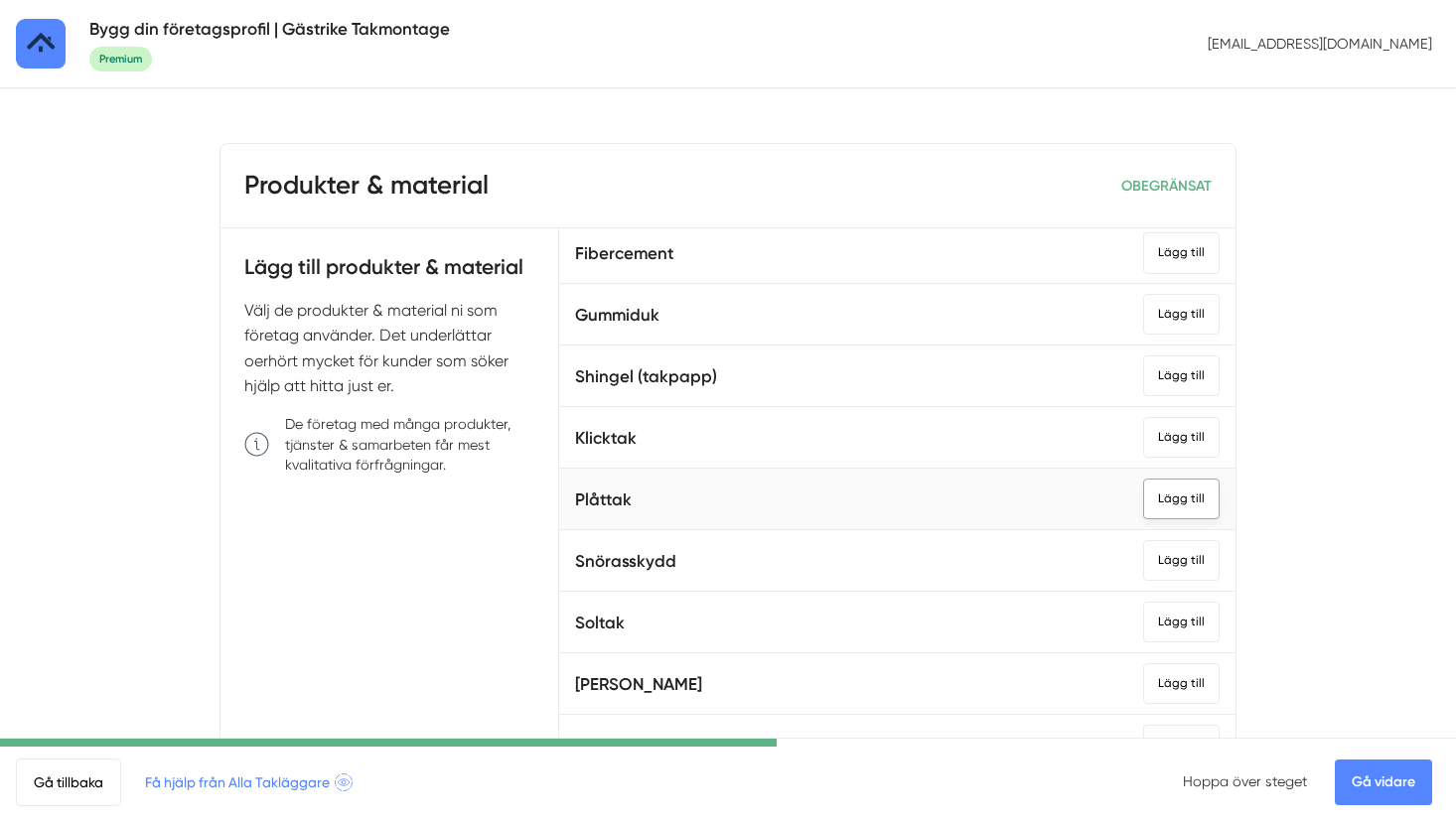 click on "Lägg till" at bounding box center [1181, 498] 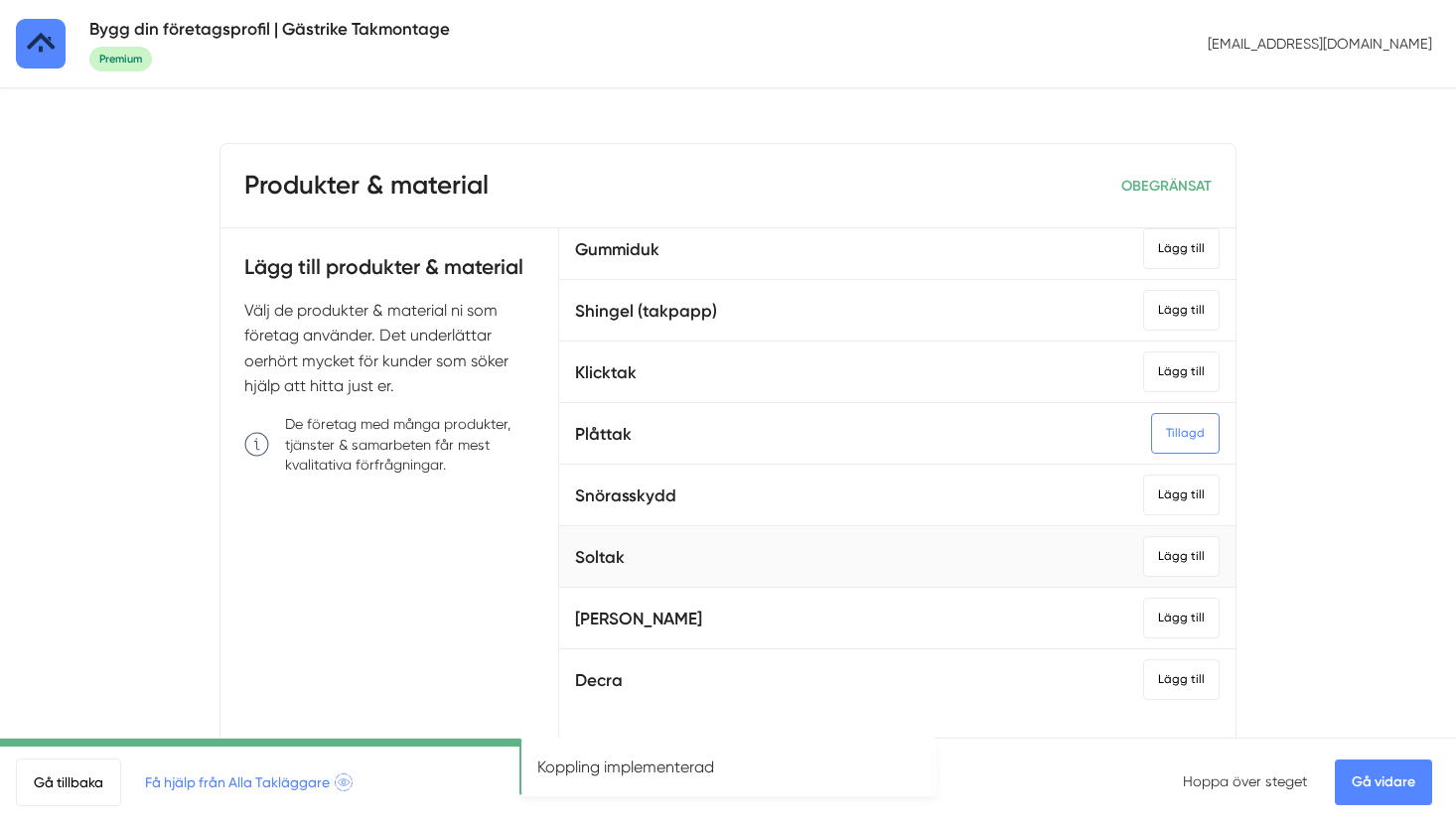 scroll, scrollTop: 642, scrollLeft: 0, axis: vertical 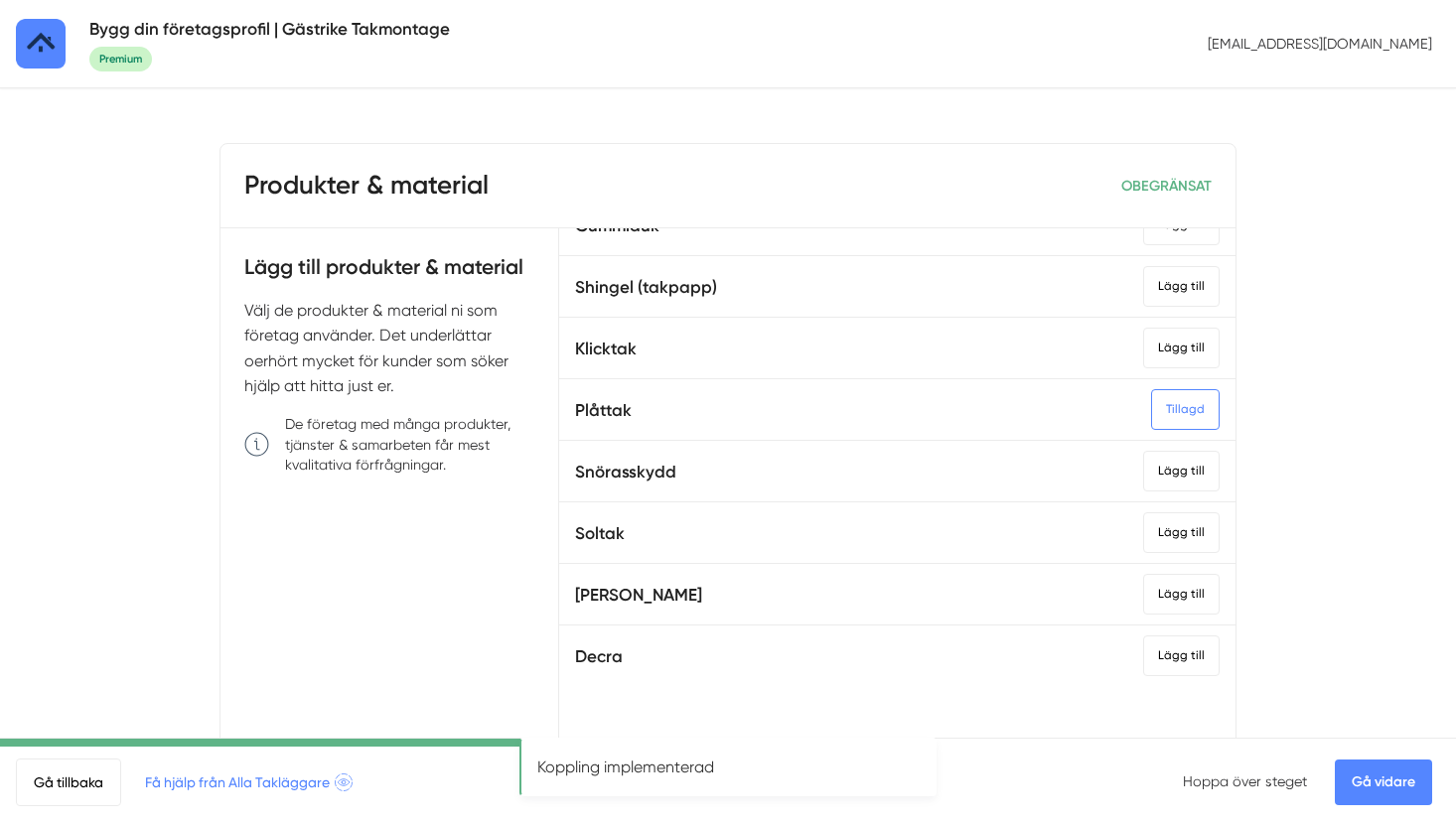 click on "Gå vidare" at bounding box center [1383, 782] 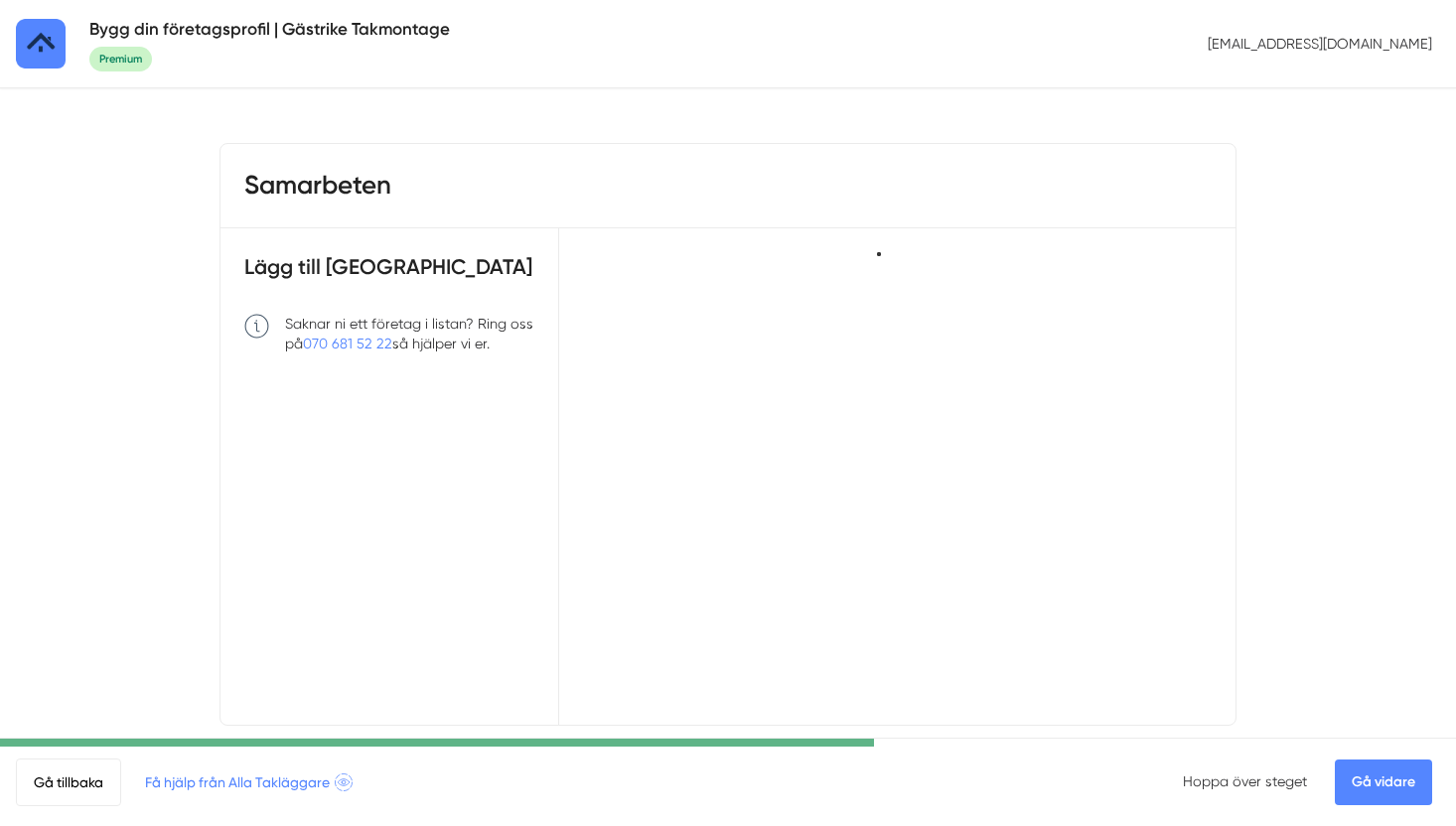 scroll, scrollTop: 0, scrollLeft: 0, axis: both 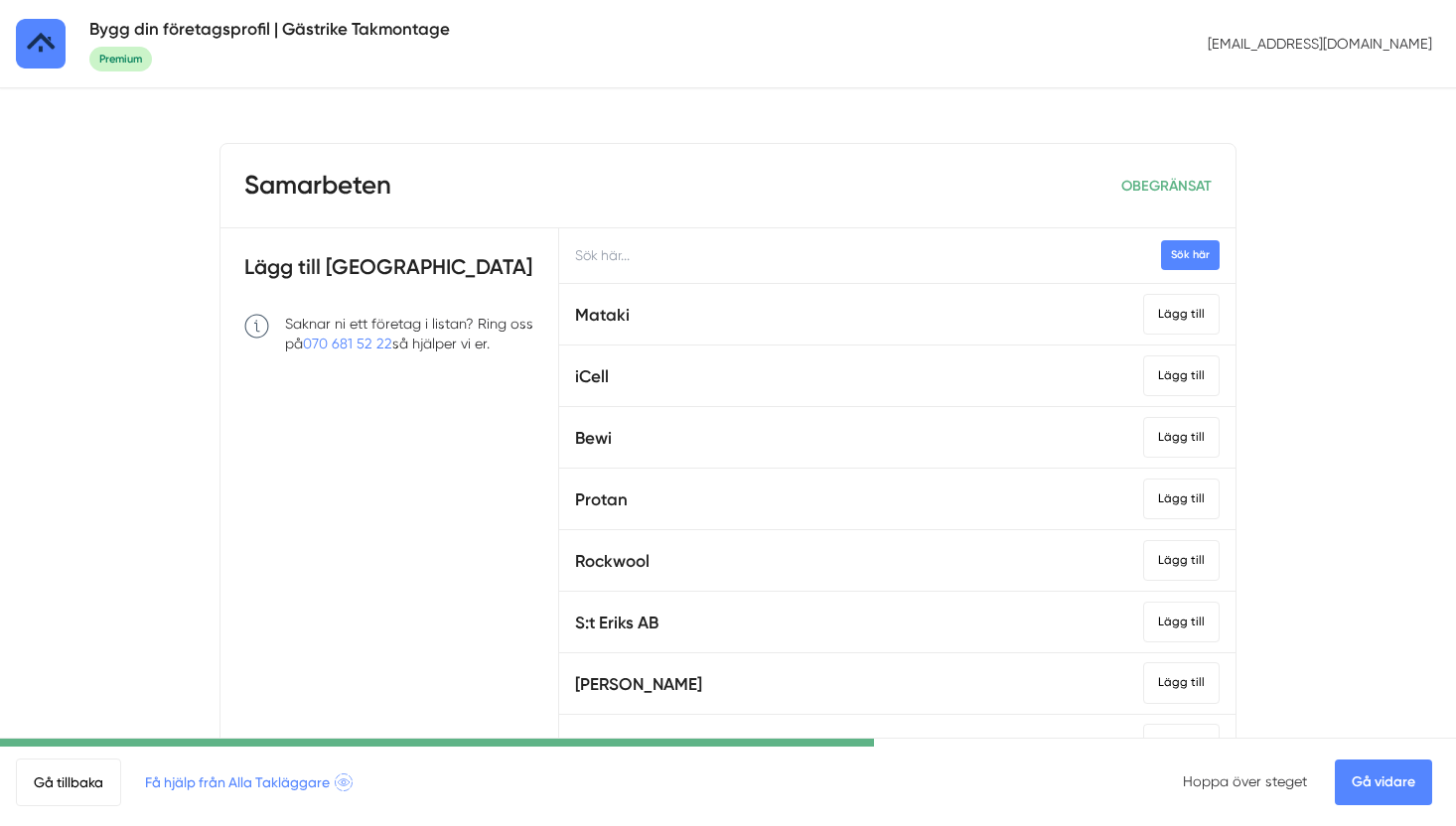 click at bounding box center (897, 255) 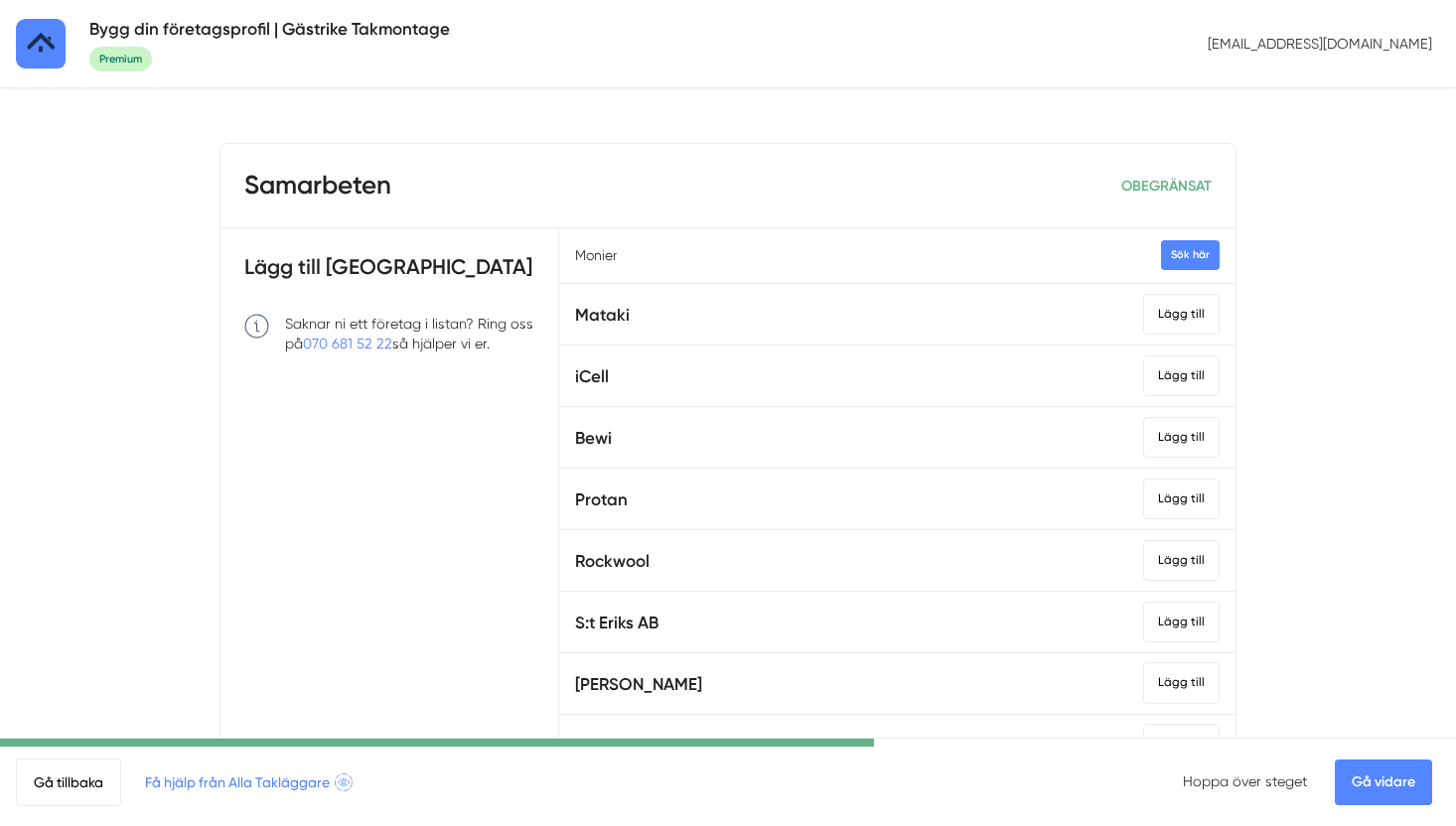 type on "Monier" 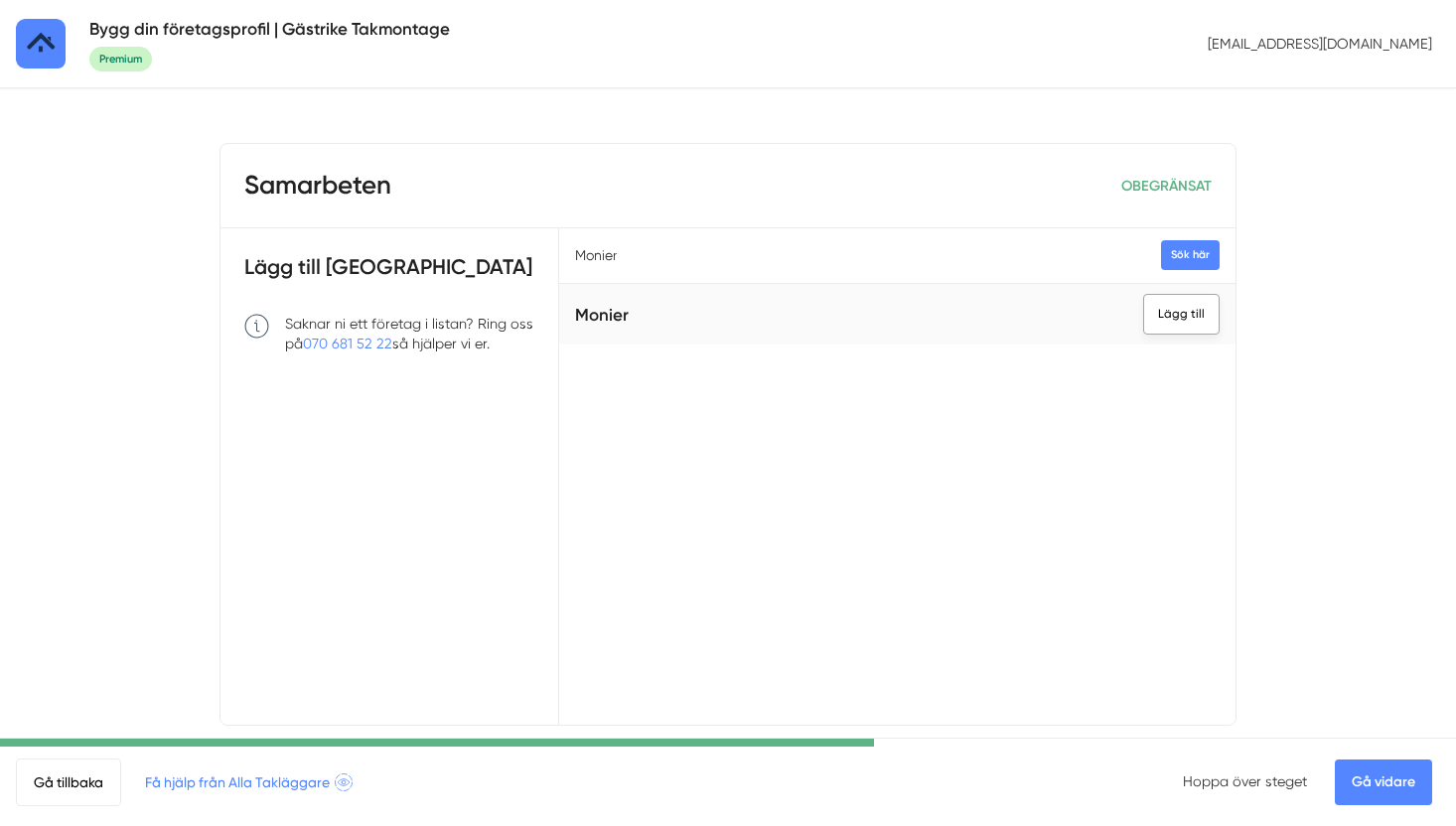 click on "Lägg till" at bounding box center (1181, 314) 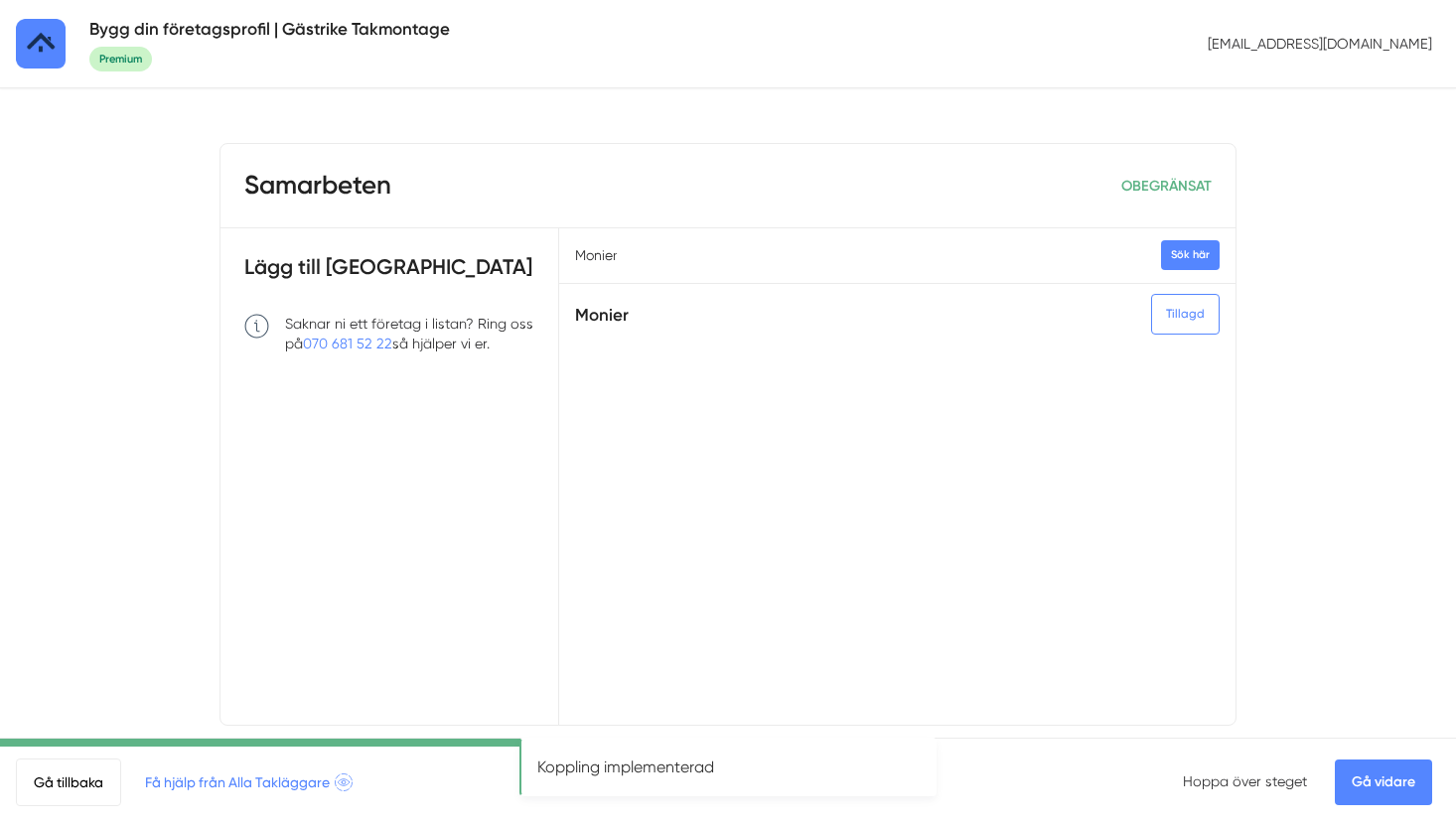 click on "Gå vidare" at bounding box center (1383, 782) 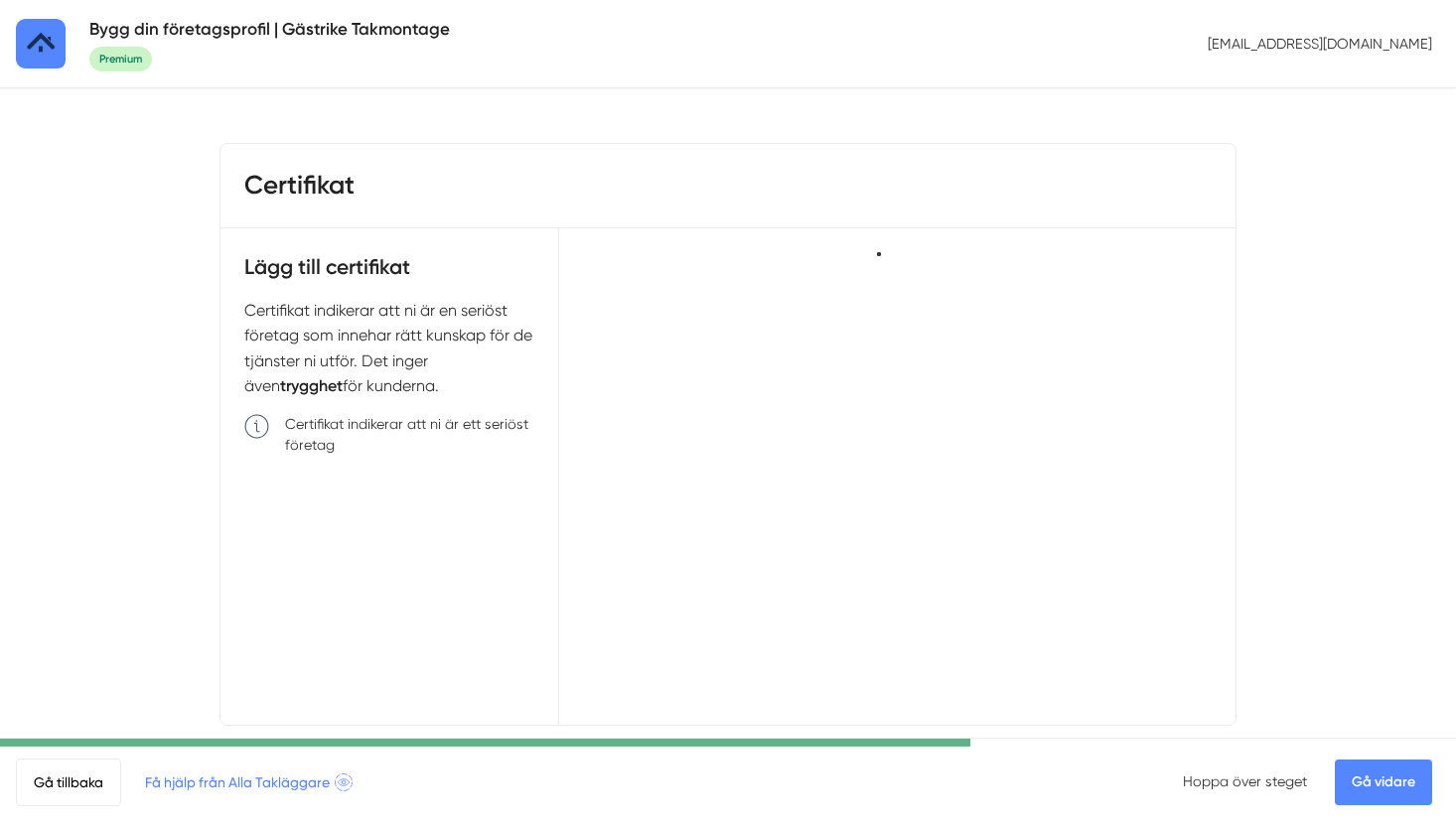 scroll, scrollTop: 0, scrollLeft: 0, axis: both 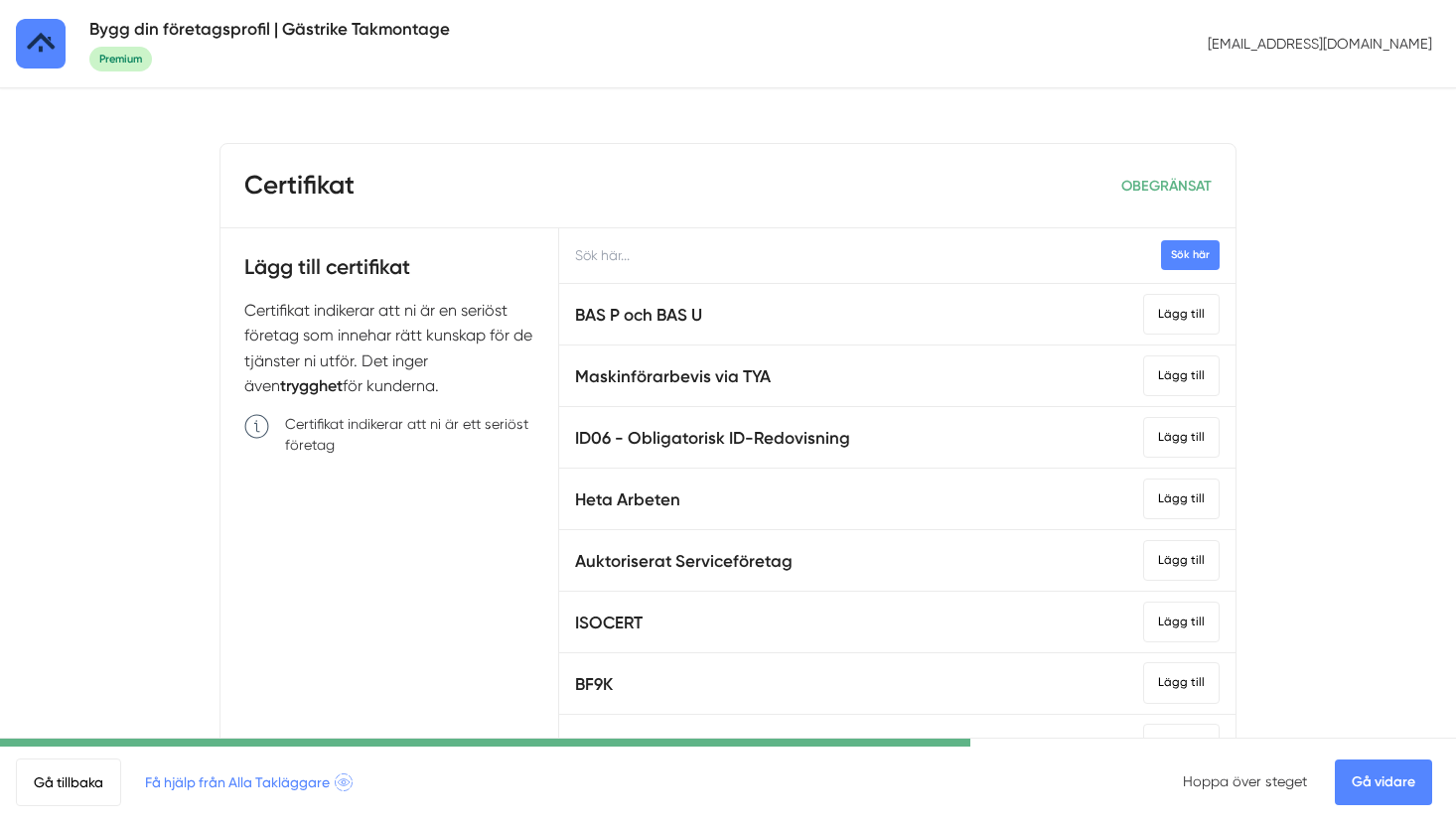click on "Gå vidare" at bounding box center [1383, 782] 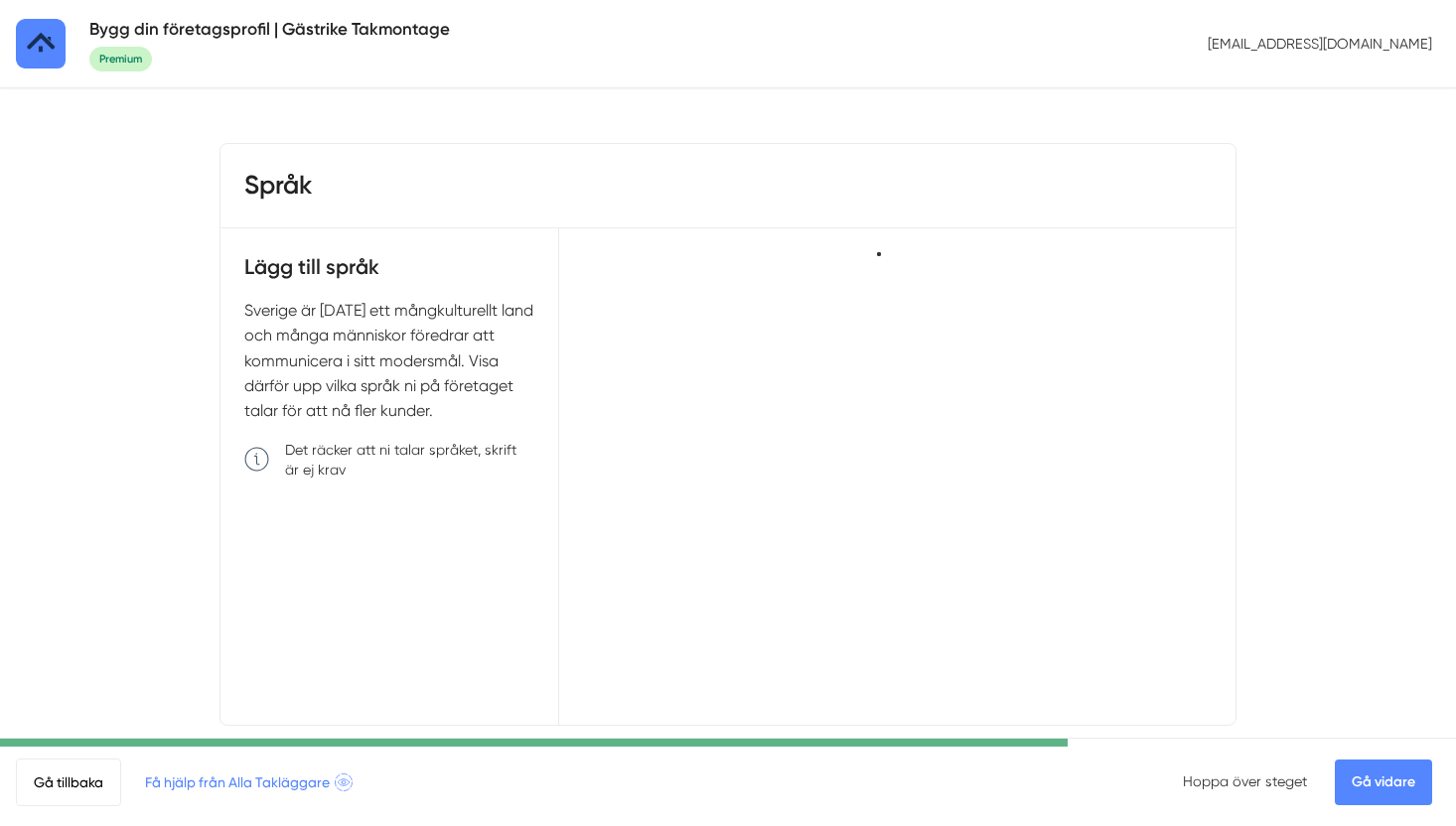 scroll, scrollTop: 0, scrollLeft: 0, axis: both 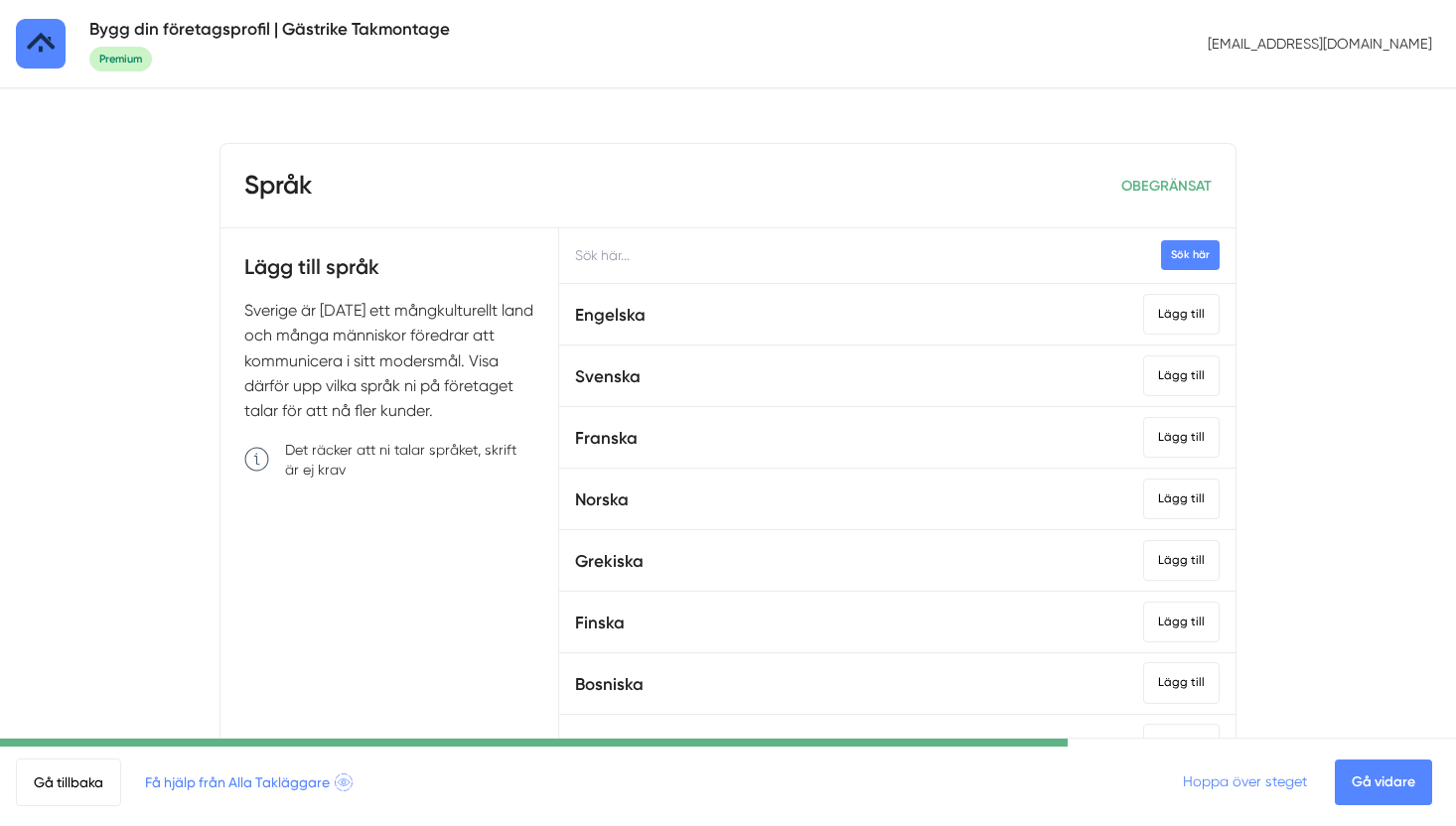 click on "Hoppa över steget" at bounding box center [1244, 781] 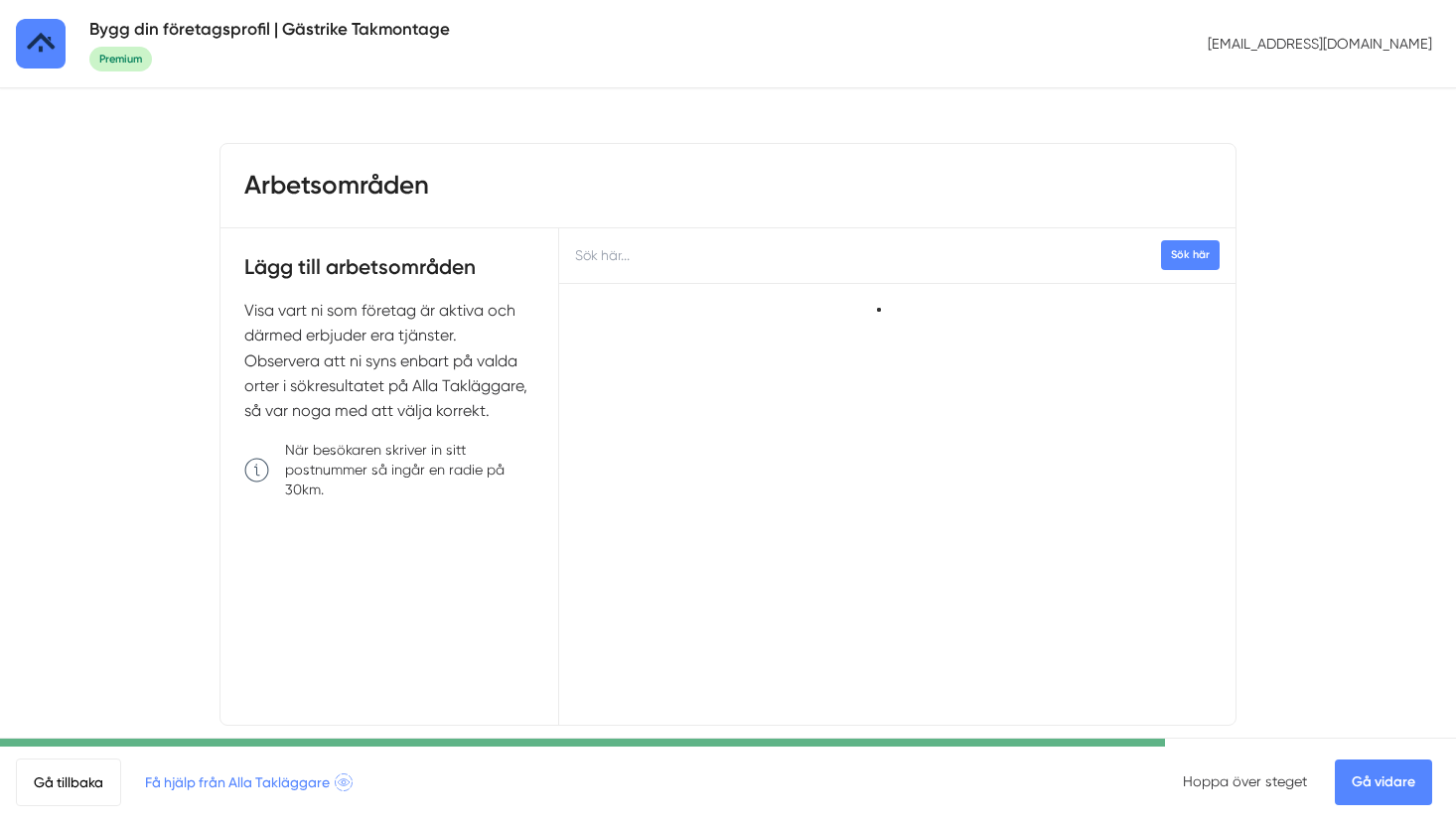 scroll, scrollTop: 0, scrollLeft: 0, axis: both 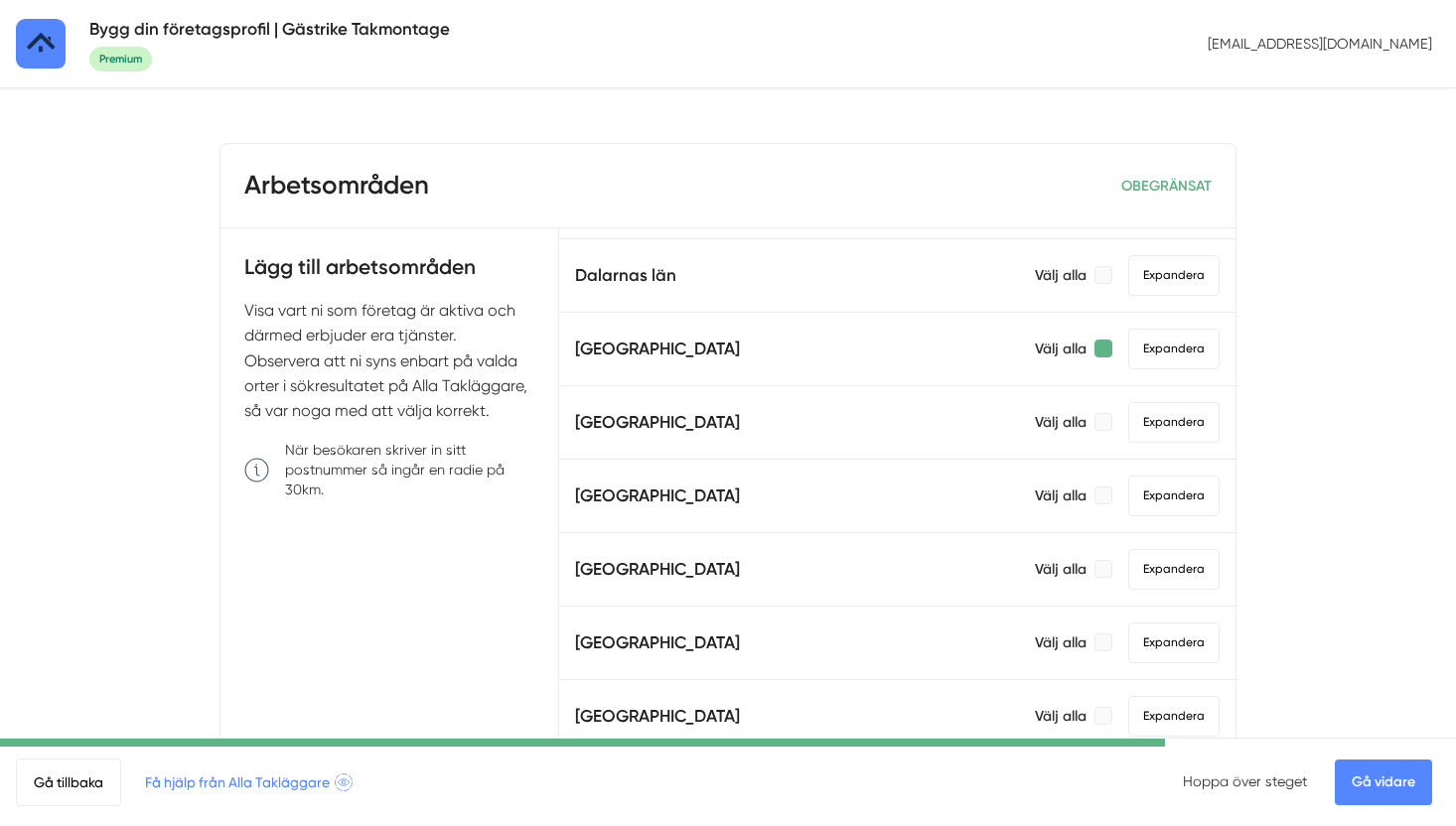 click at bounding box center [1103, 348] 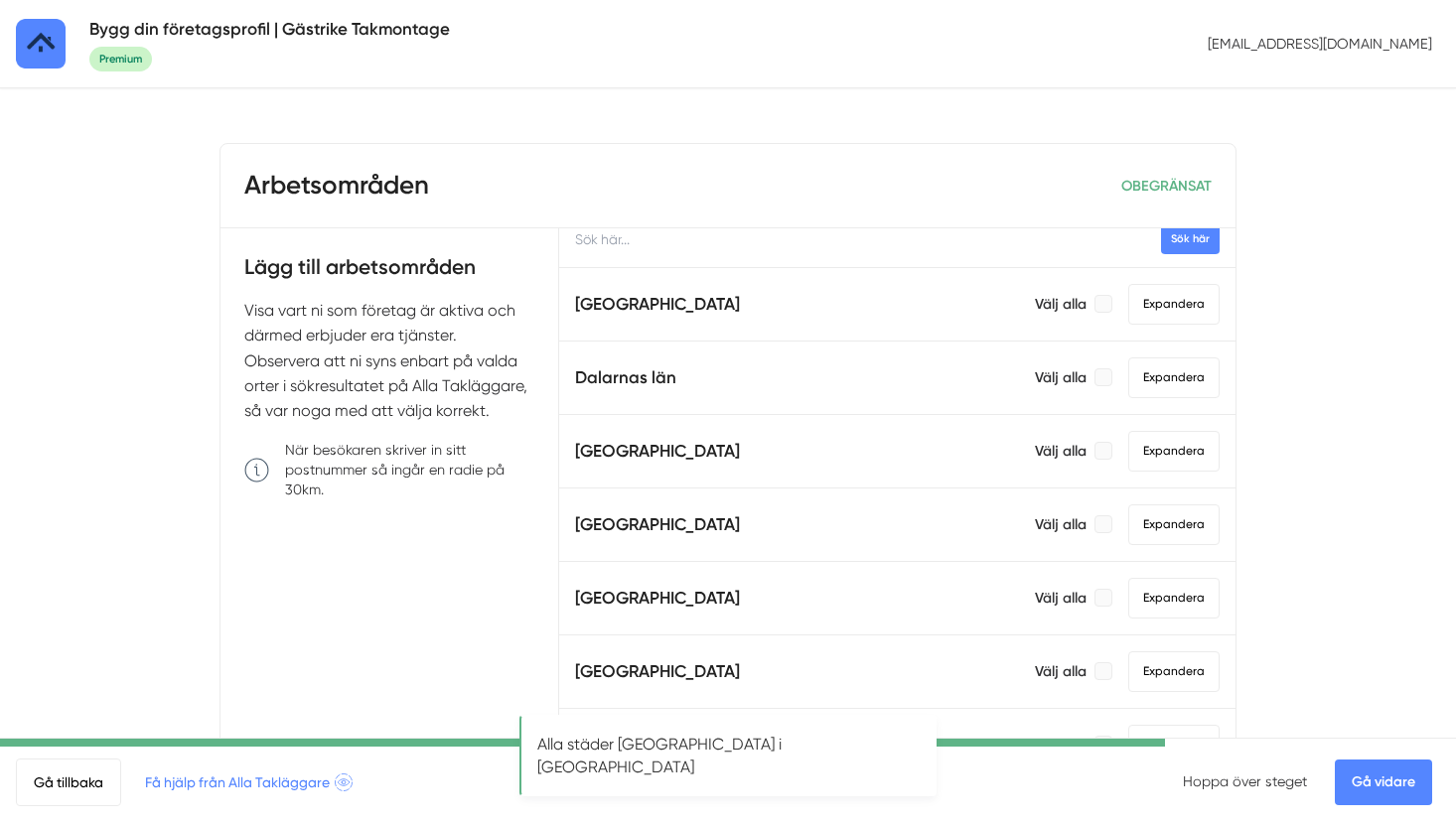 scroll, scrollTop: 0, scrollLeft: 0, axis: both 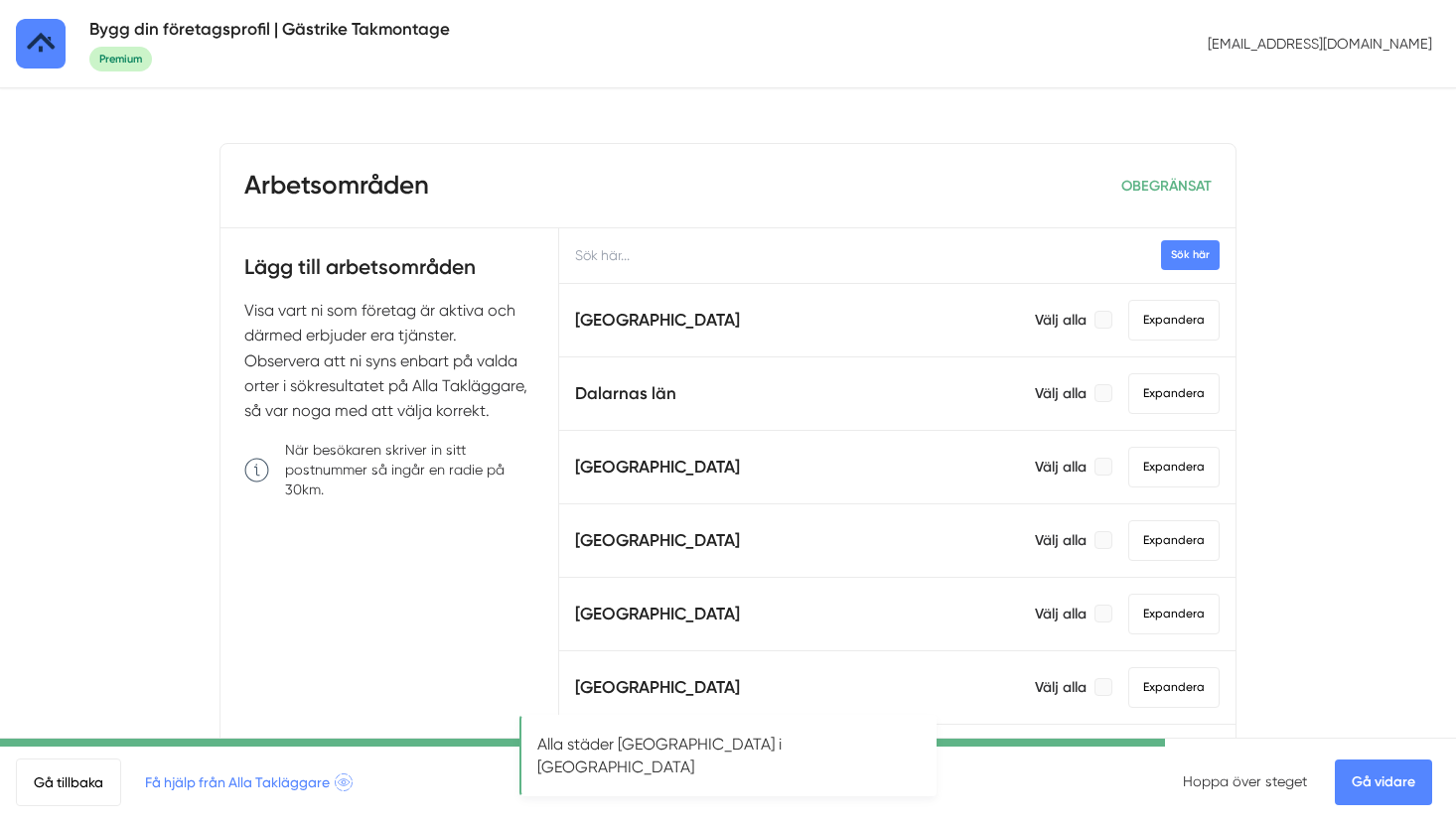 click at bounding box center [897, 255] 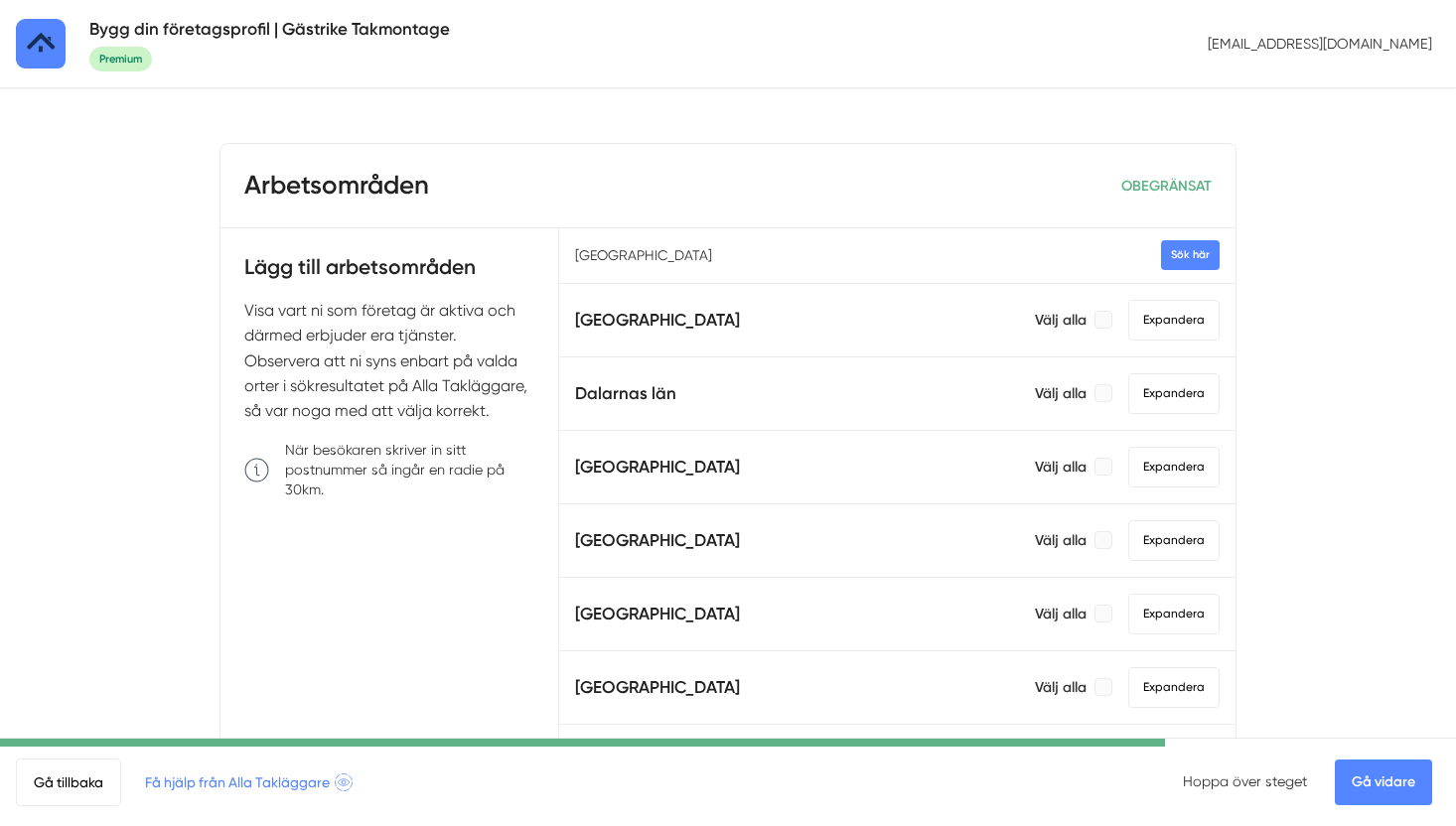 type on "Uppsala" 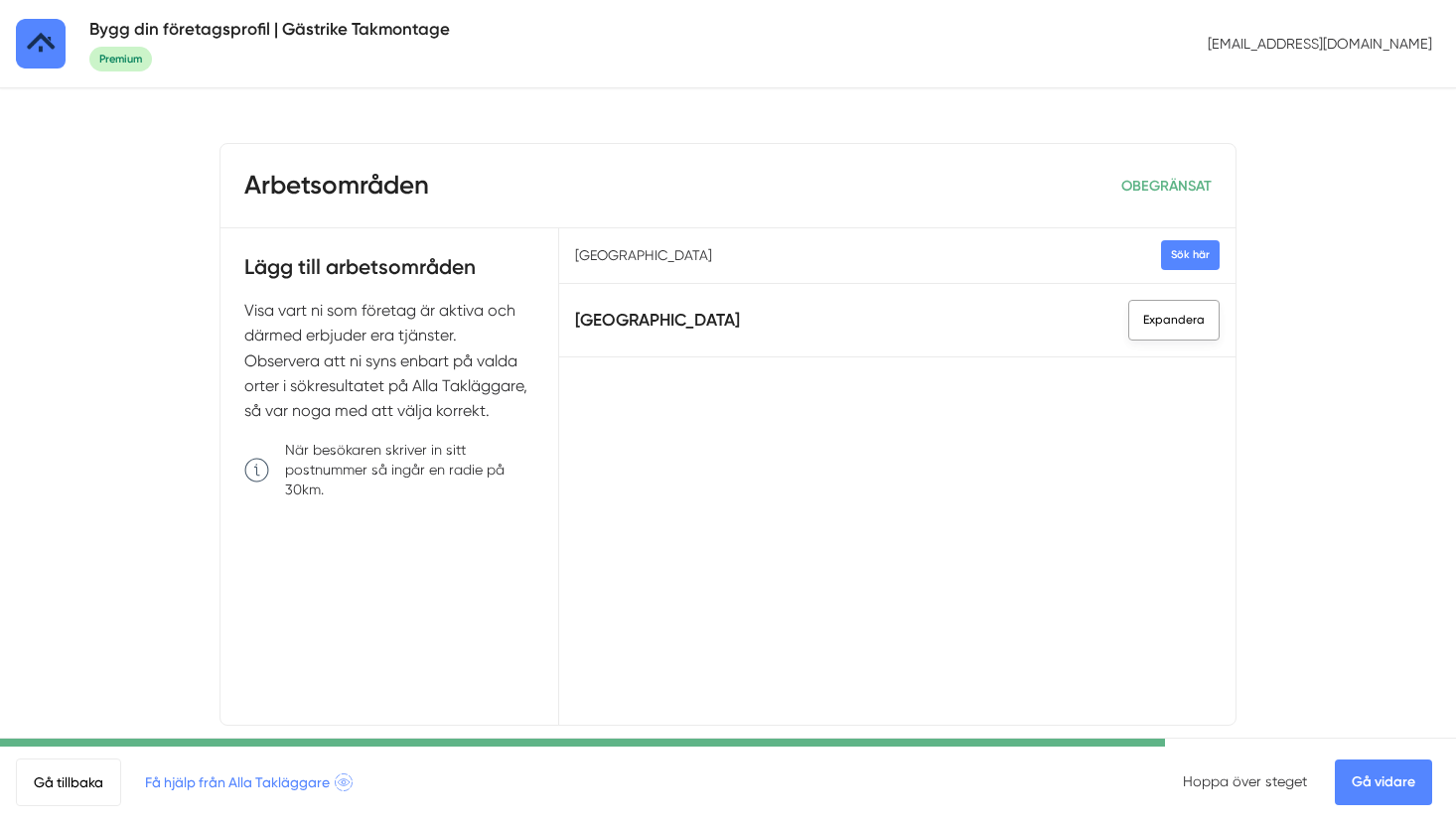 click on "Expandera" at bounding box center [1174, 320] 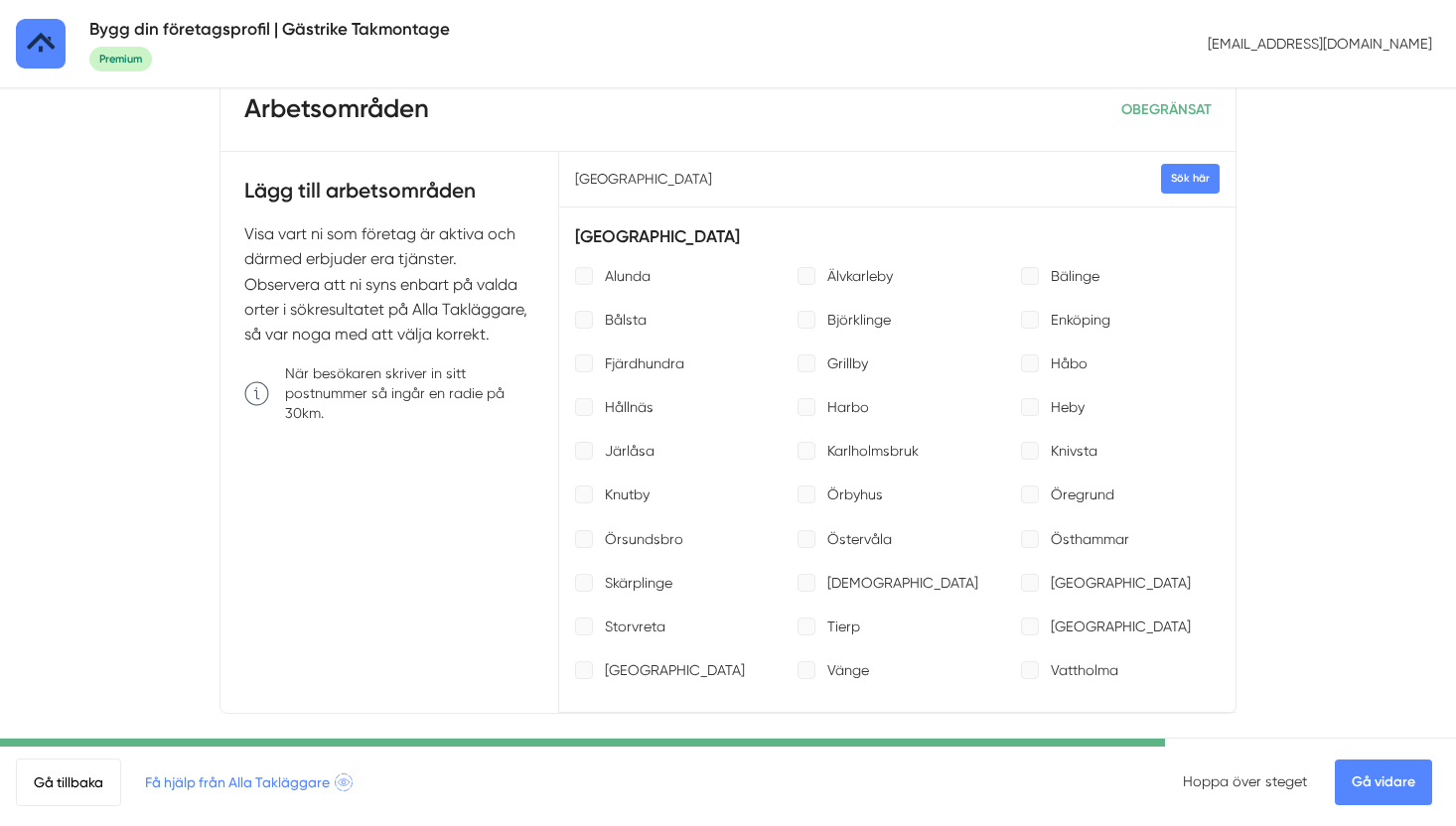 scroll, scrollTop: 107, scrollLeft: 0, axis: vertical 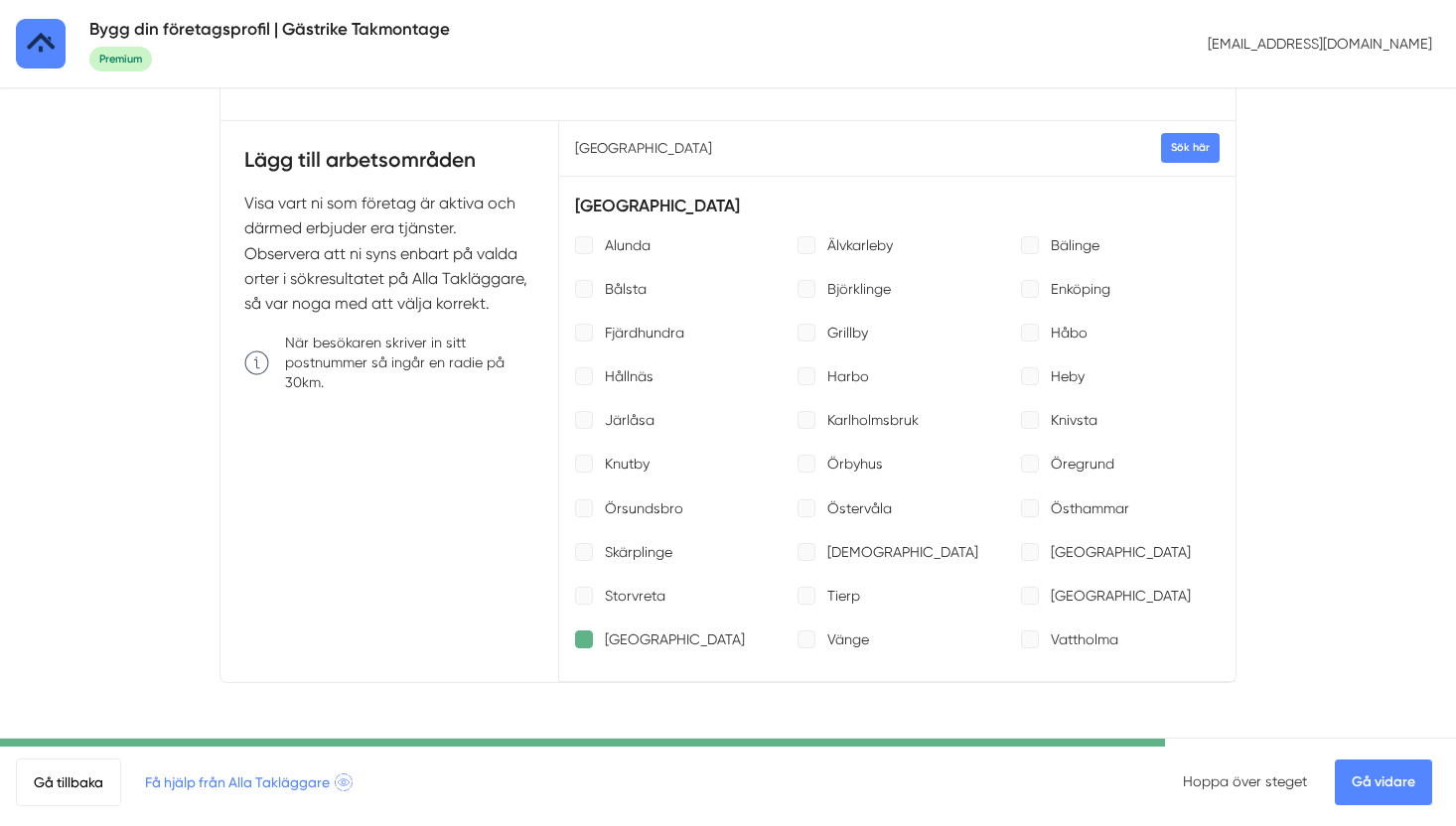 click at bounding box center (584, 639) 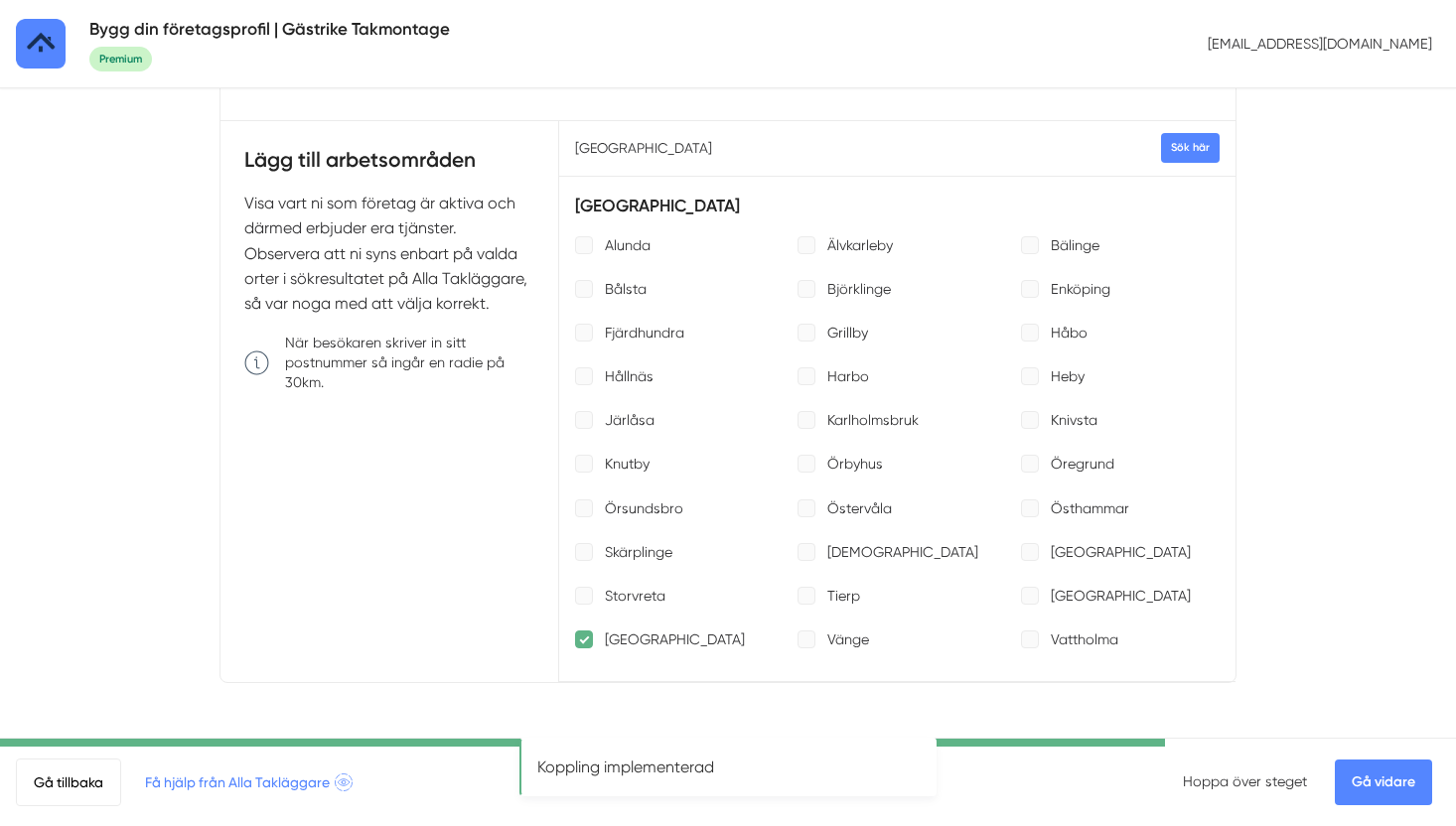 click on "Gå vidare" at bounding box center [1383, 782] 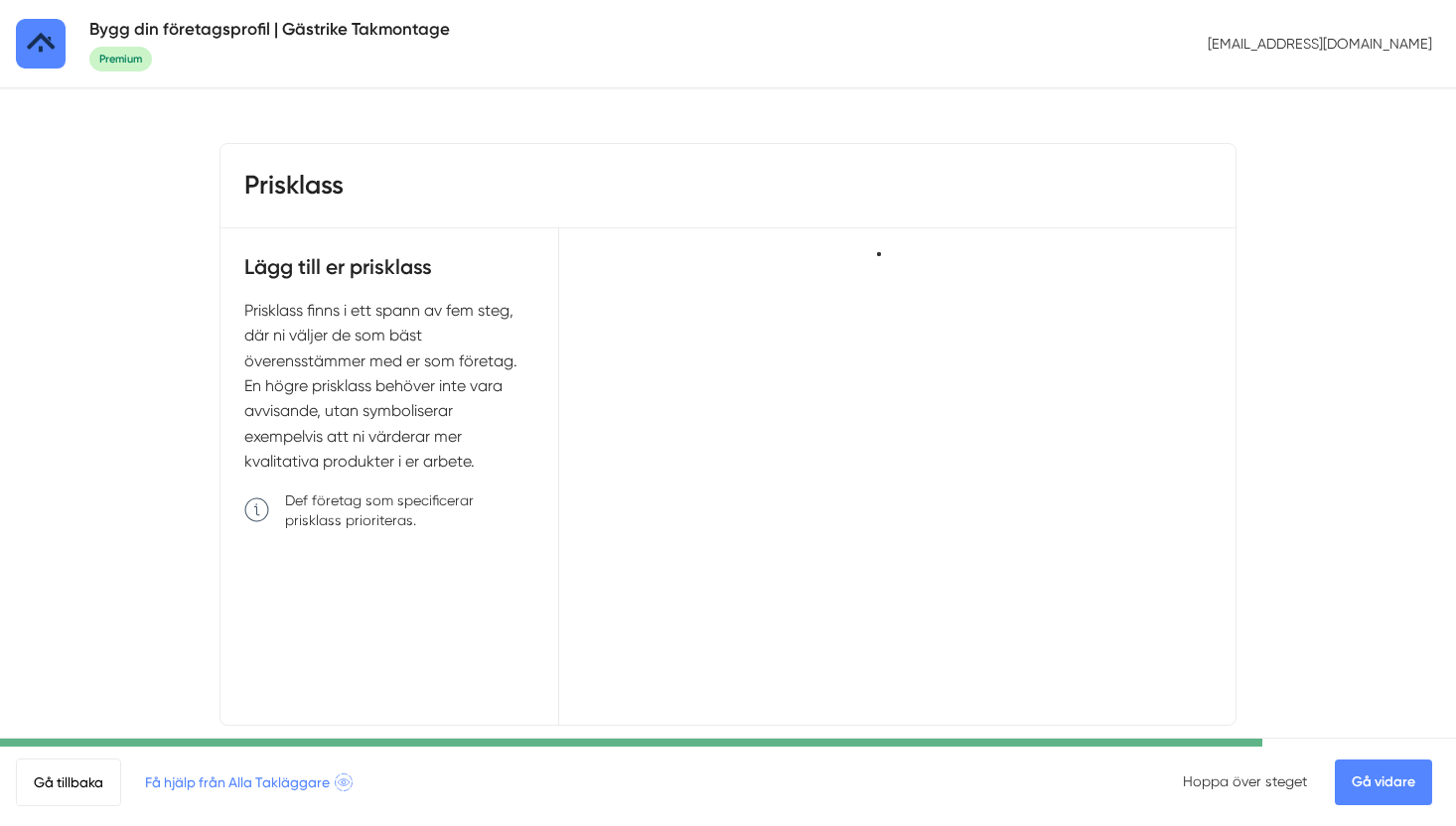 scroll, scrollTop: 0, scrollLeft: 0, axis: both 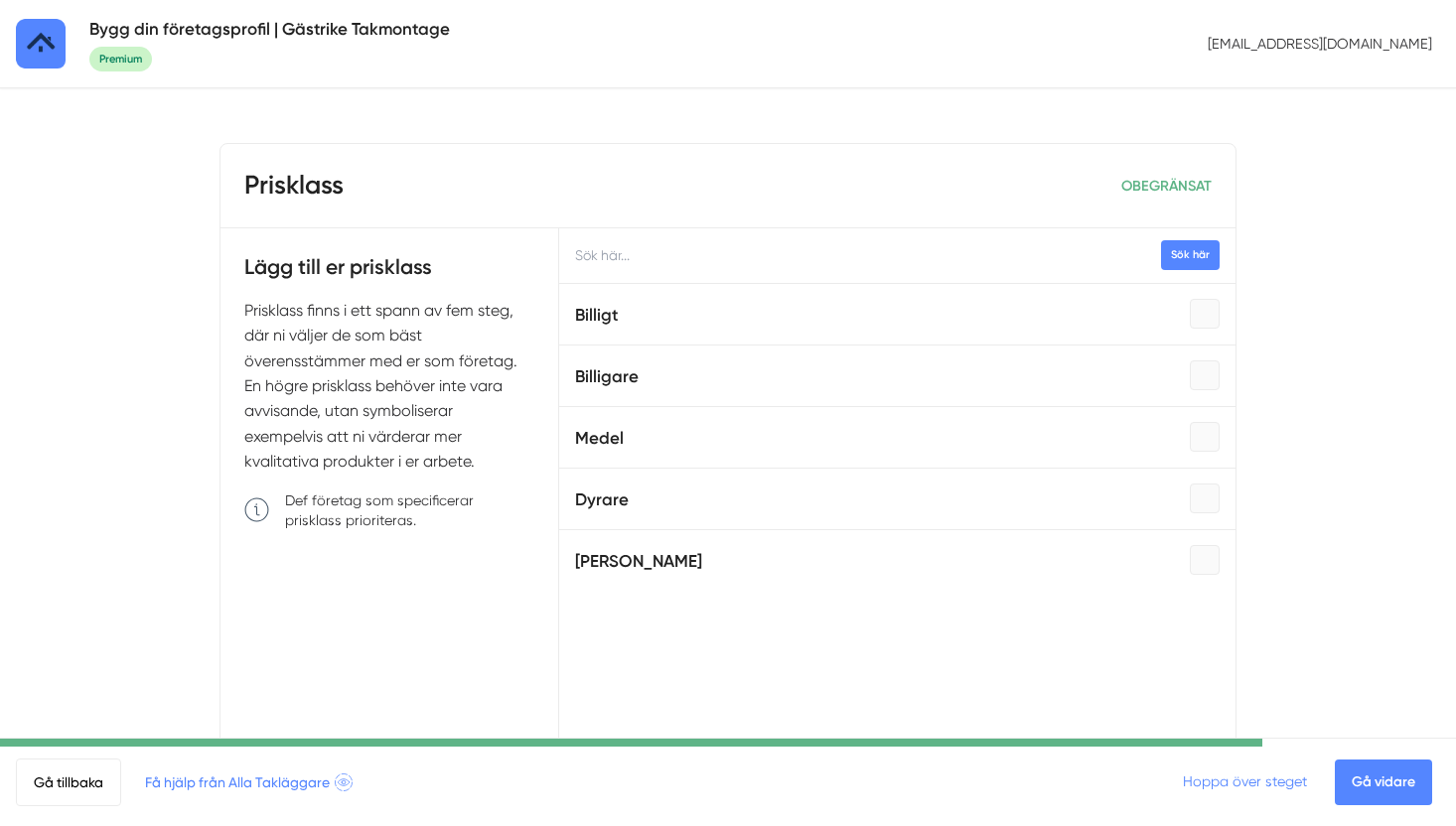 click on "Hoppa över steget" at bounding box center [1244, 781] 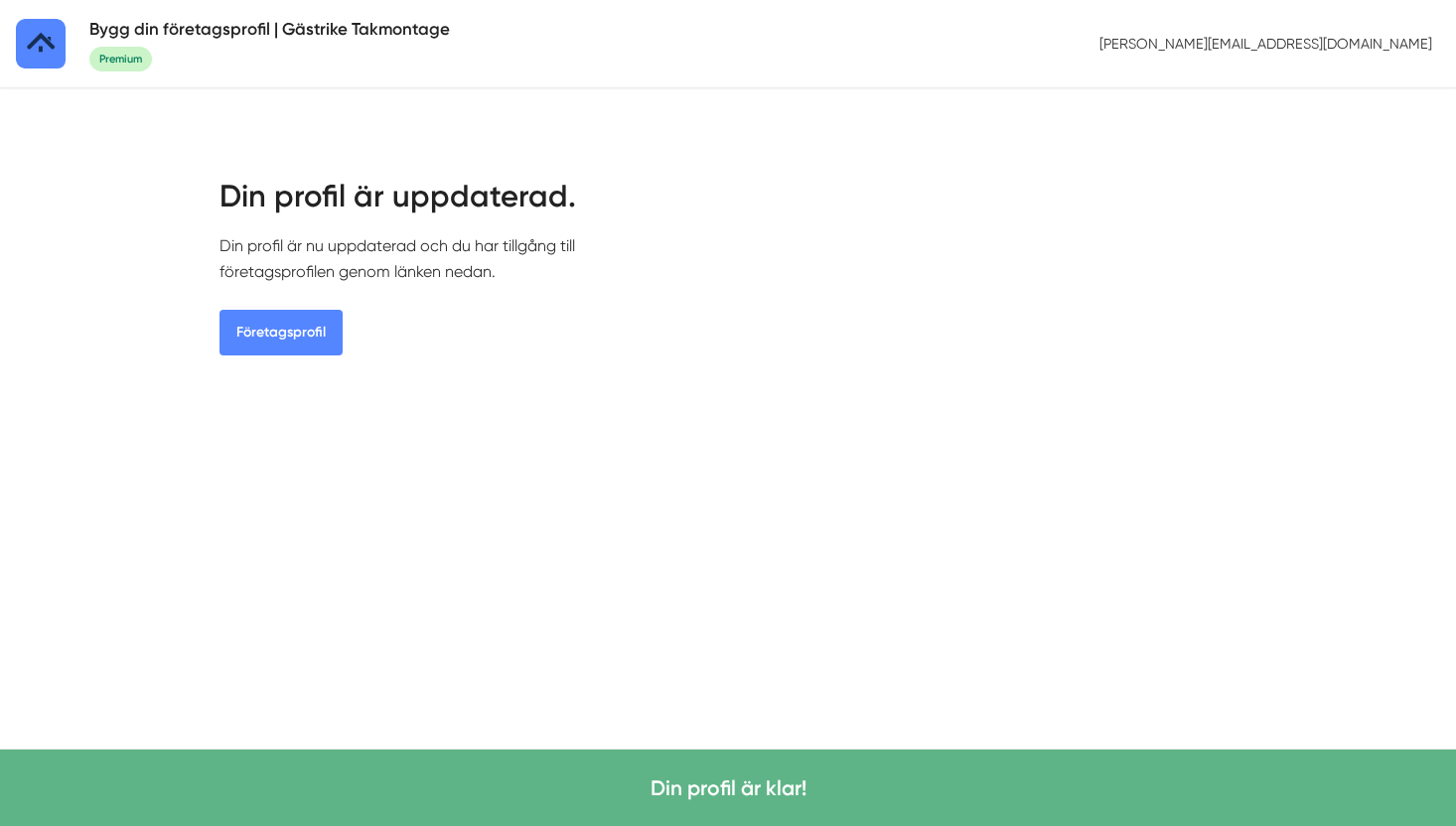 scroll, scrollTop: 0, scrollLeft: 0, axis: both 